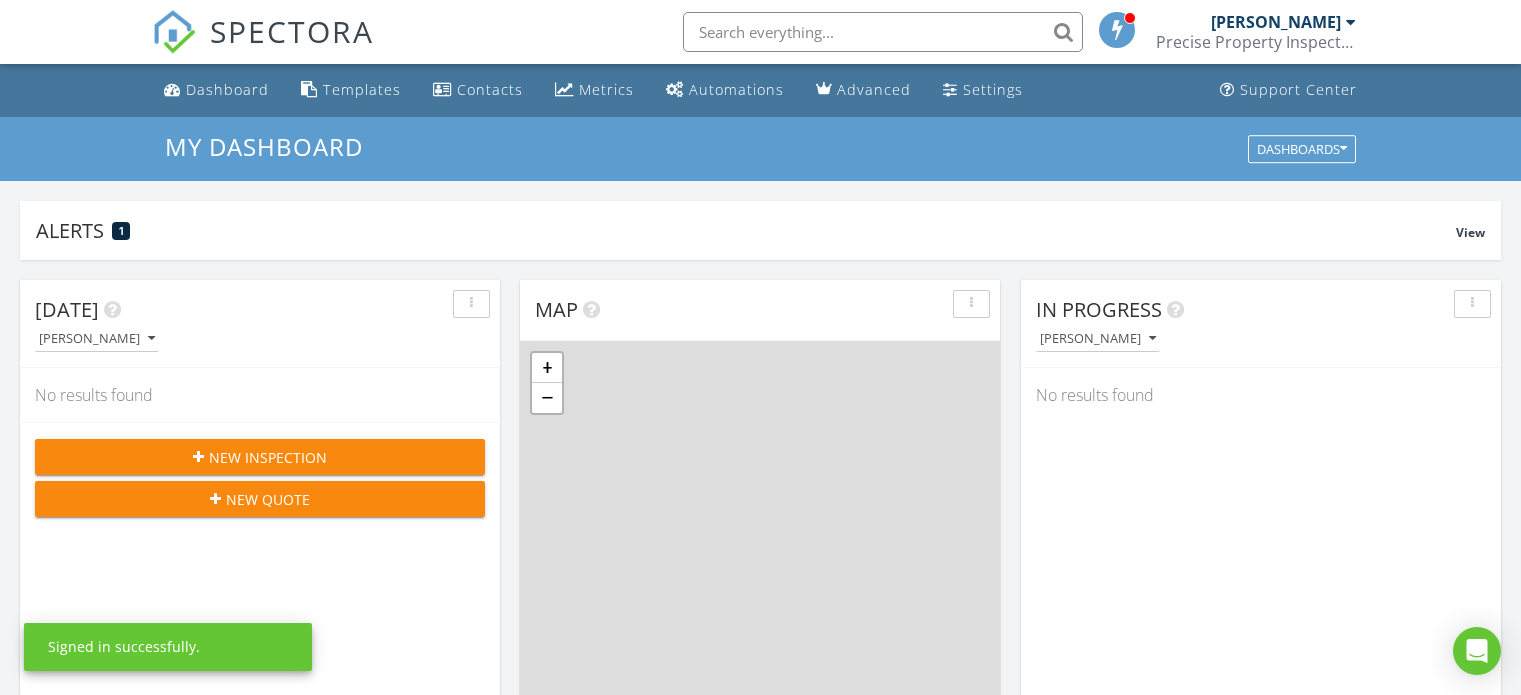 scroll, scrollTop: 0, scrollLeft: 0, axis: both 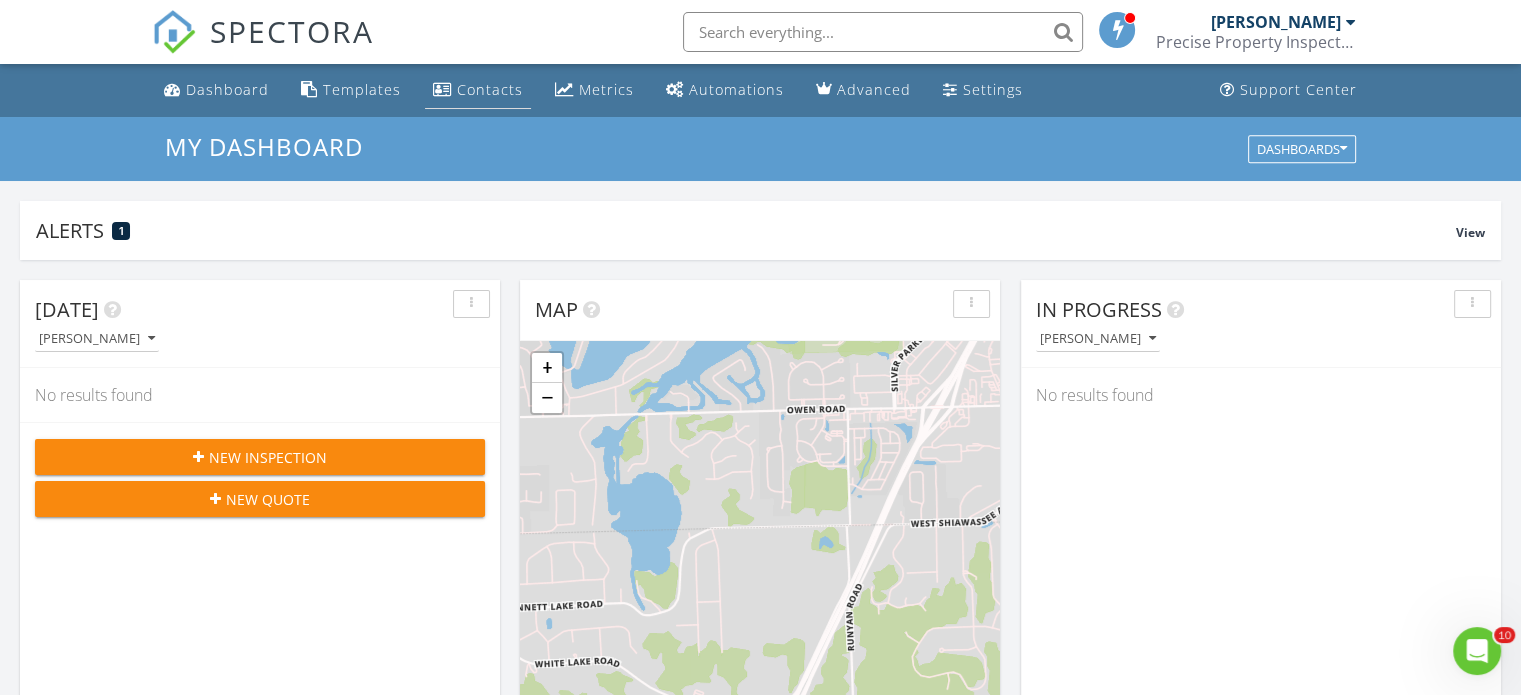 click on "Contacts" at bounding box center (478, 90) 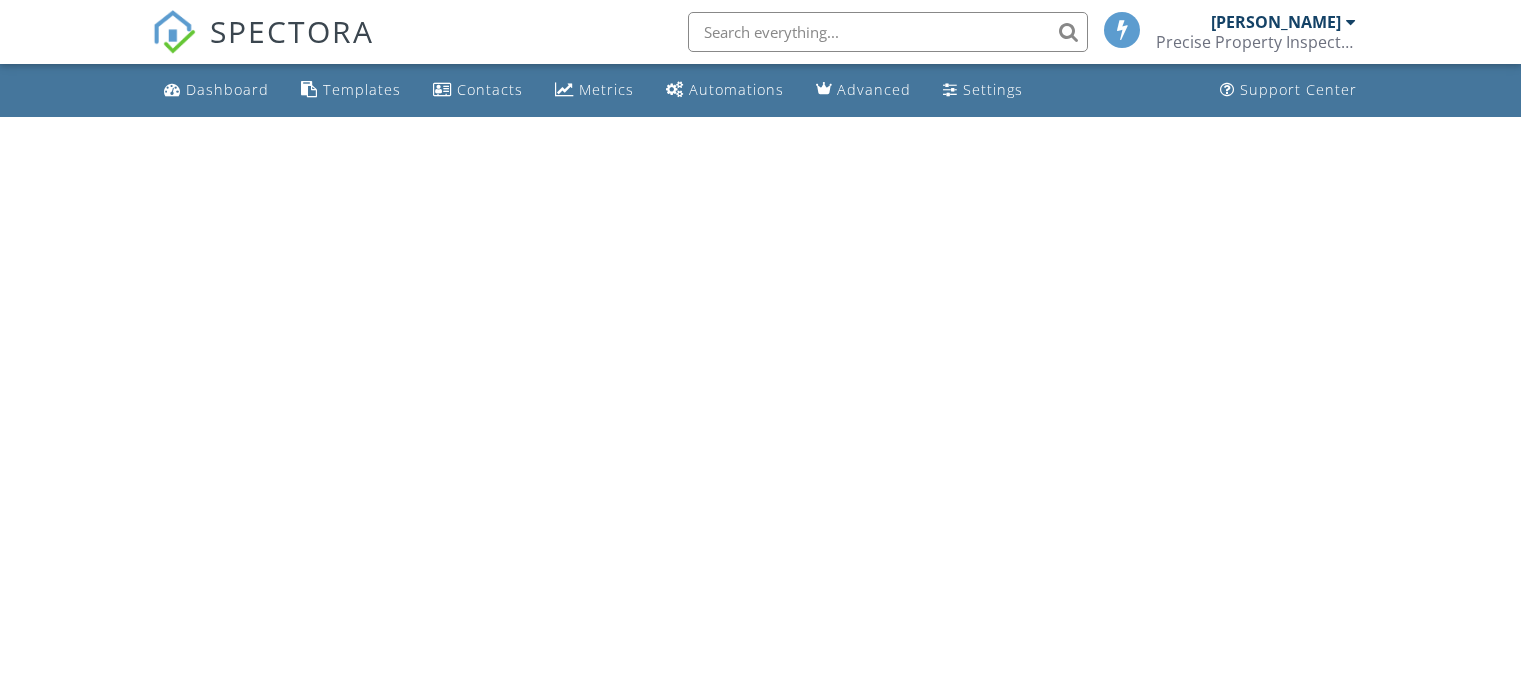 scroll, scrollTop: 0, scrollLeft: 0, axis: both 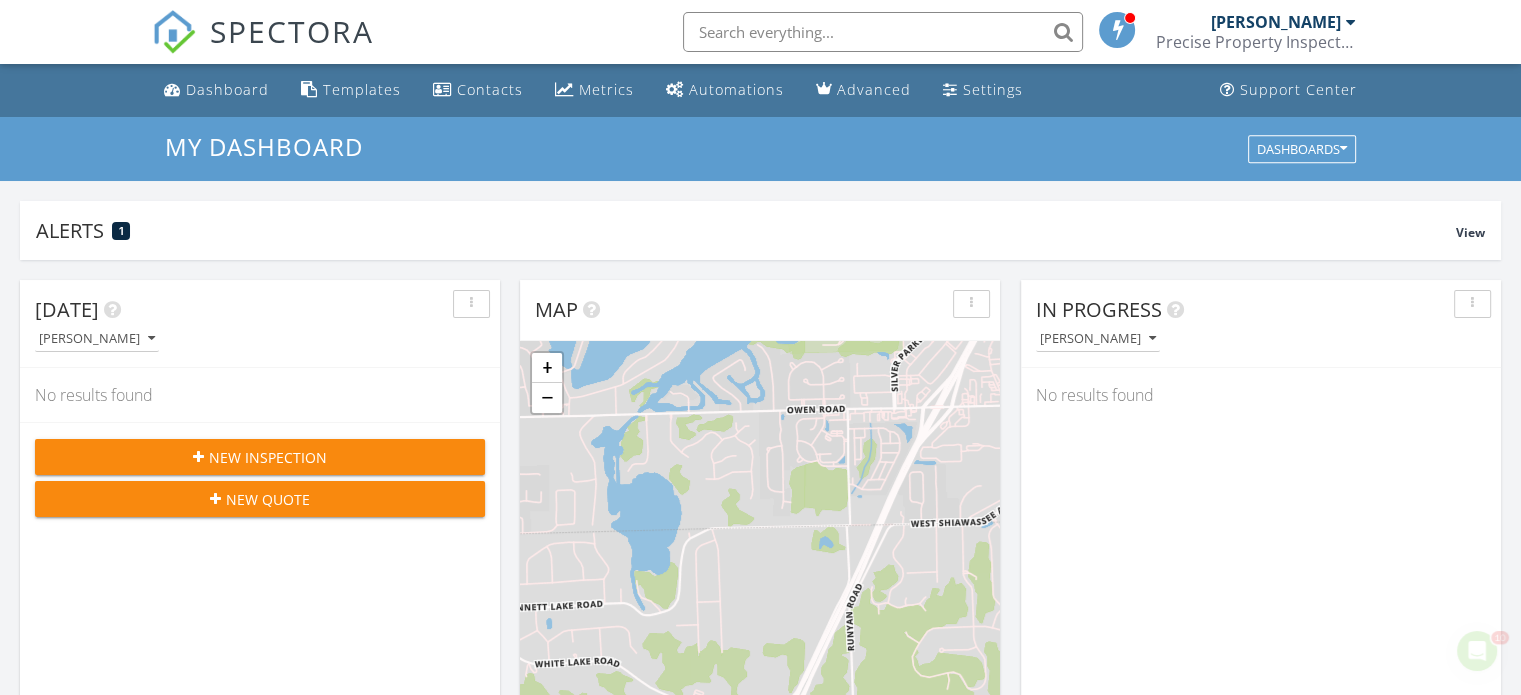 click on "New Inspection" at bounding box center (260, 457) 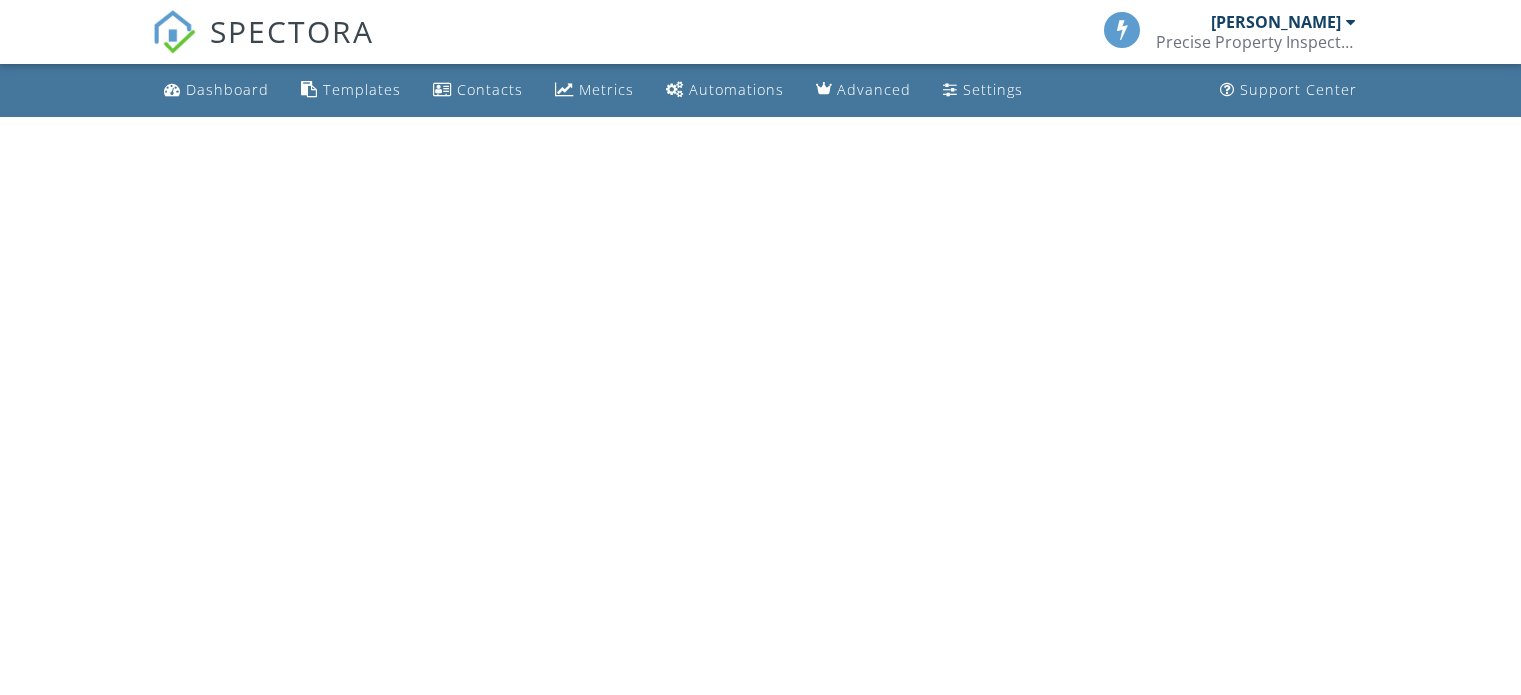 scroll, scrollTop: 0, scrollLeft: 0, axis: both 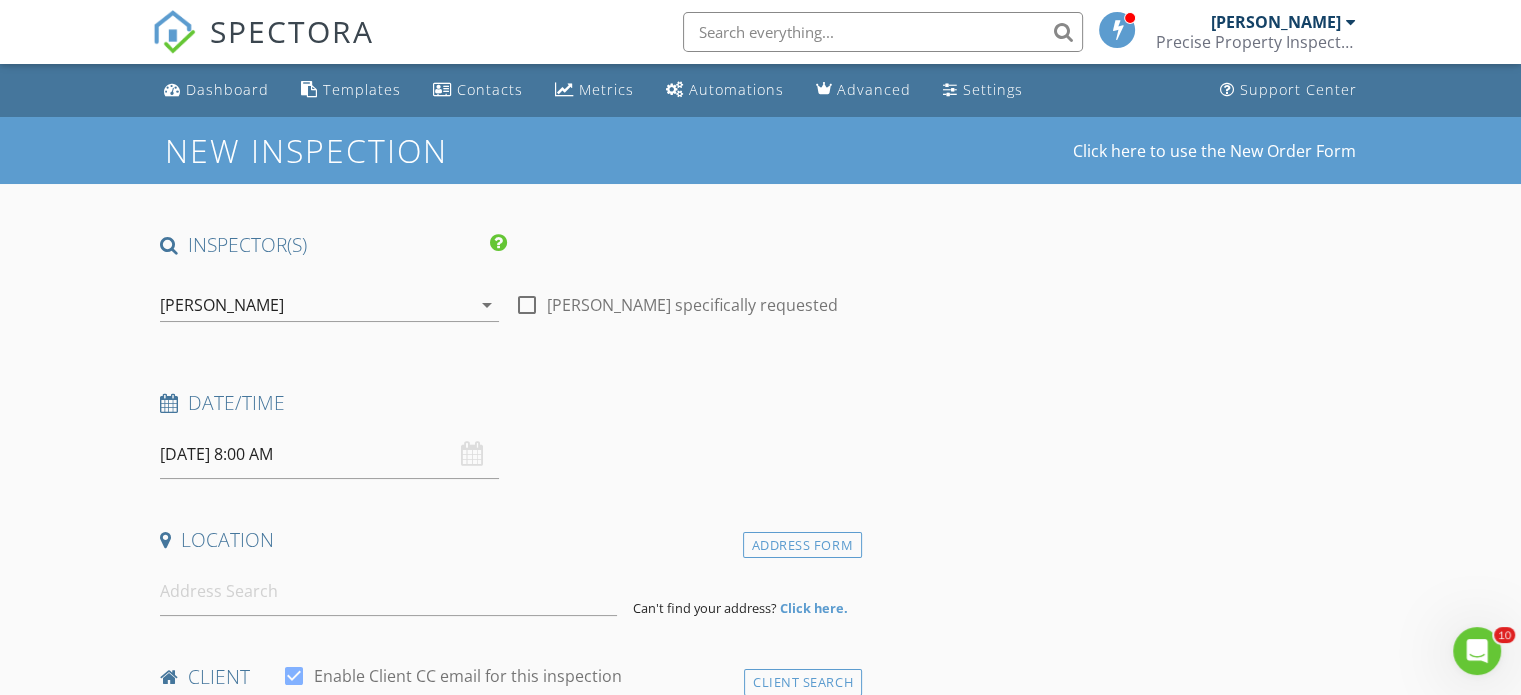 click on "[DATE] 8:00 AM" at bounding box center (329, 454) 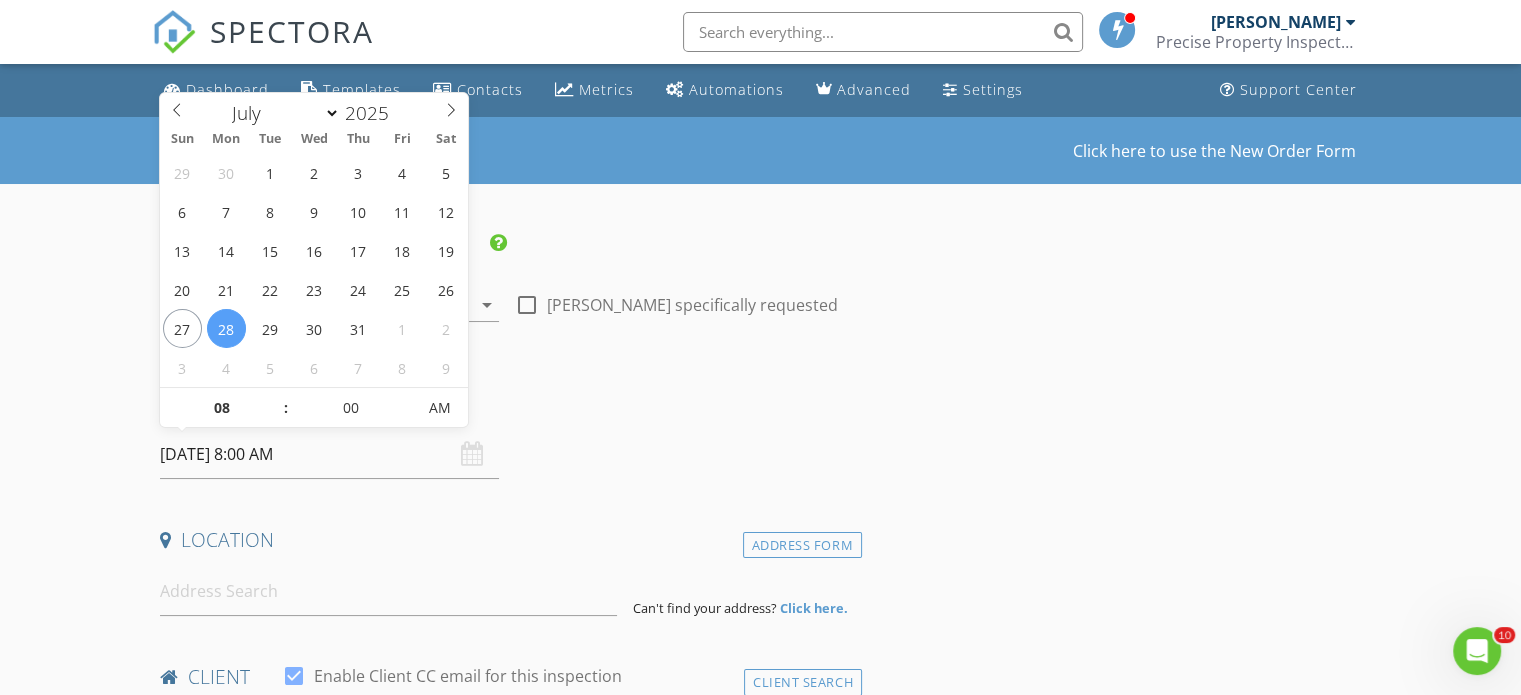 click on "07/28/2025 8:00 AM" at bounding box center [329, 454] 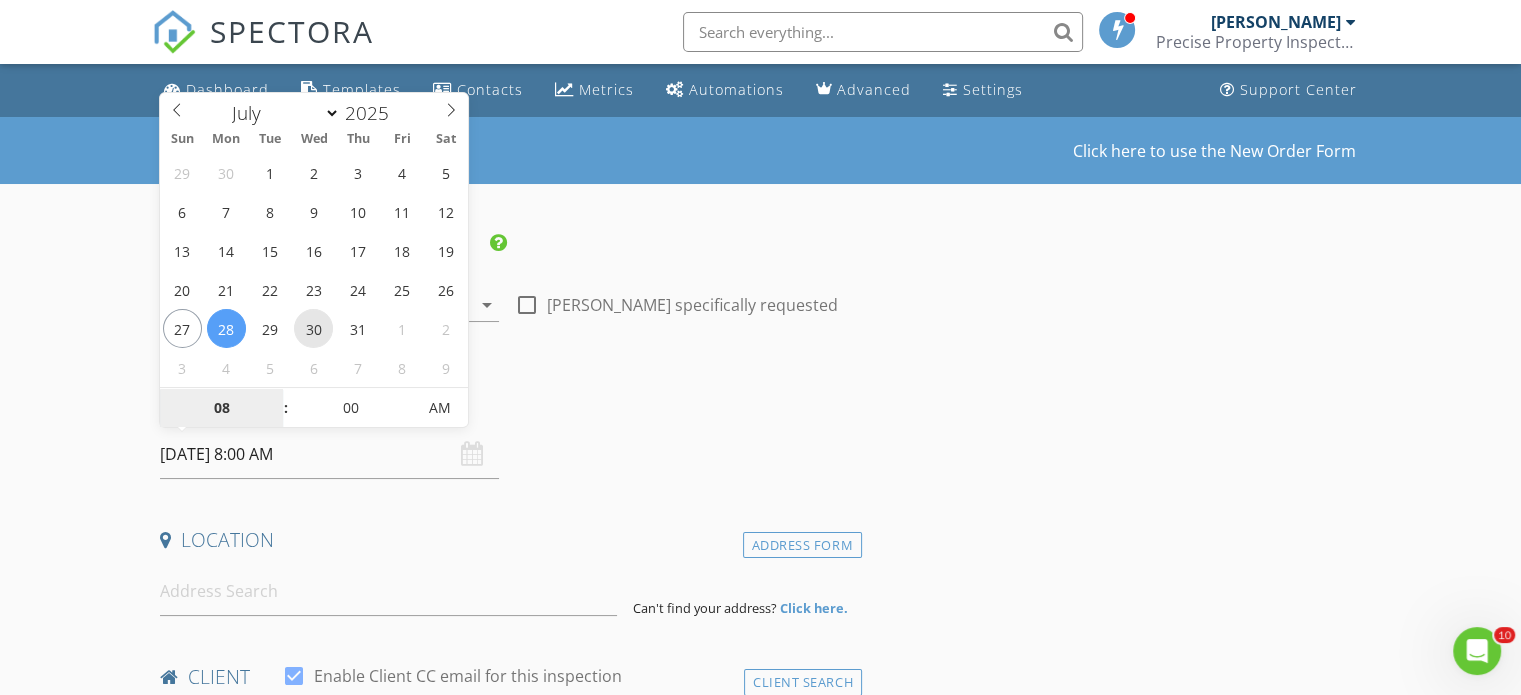 type on "07/30/2025 8:00 AM" 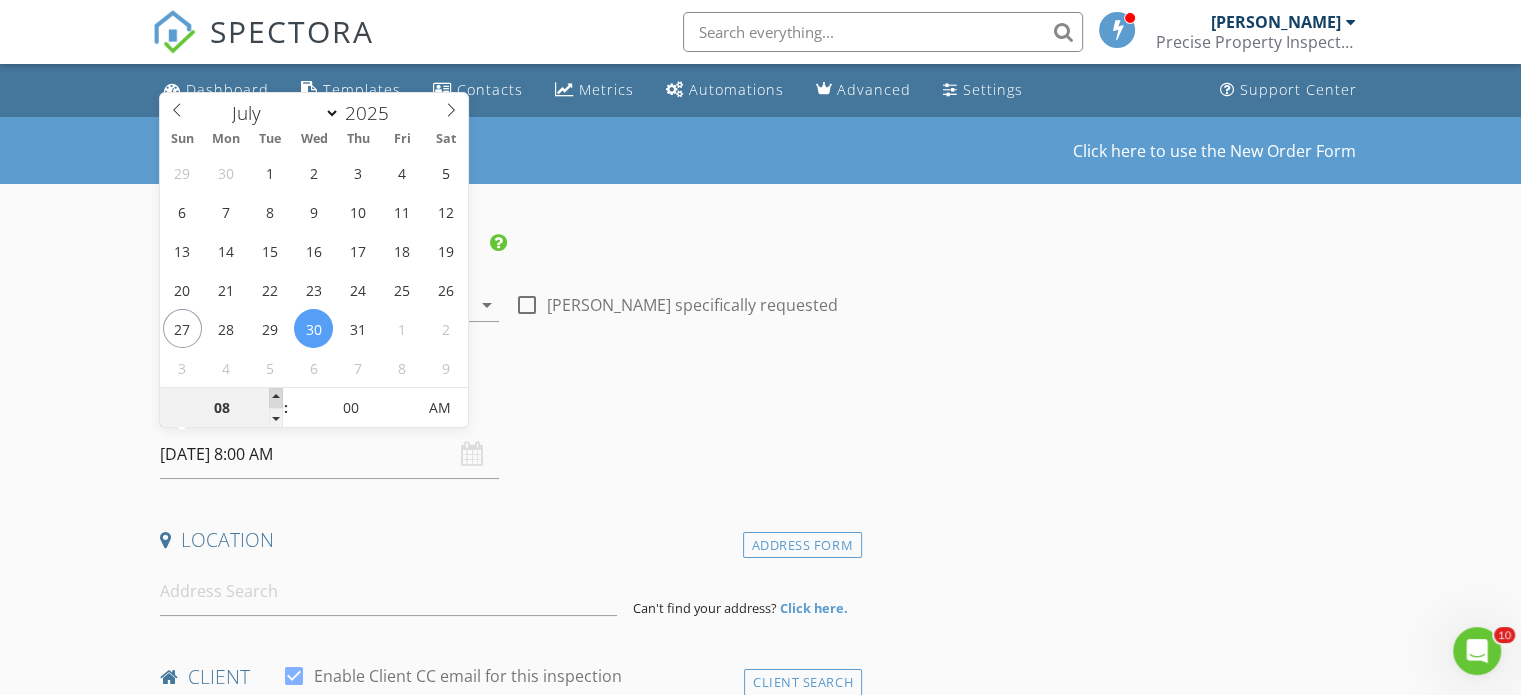 type on "09" 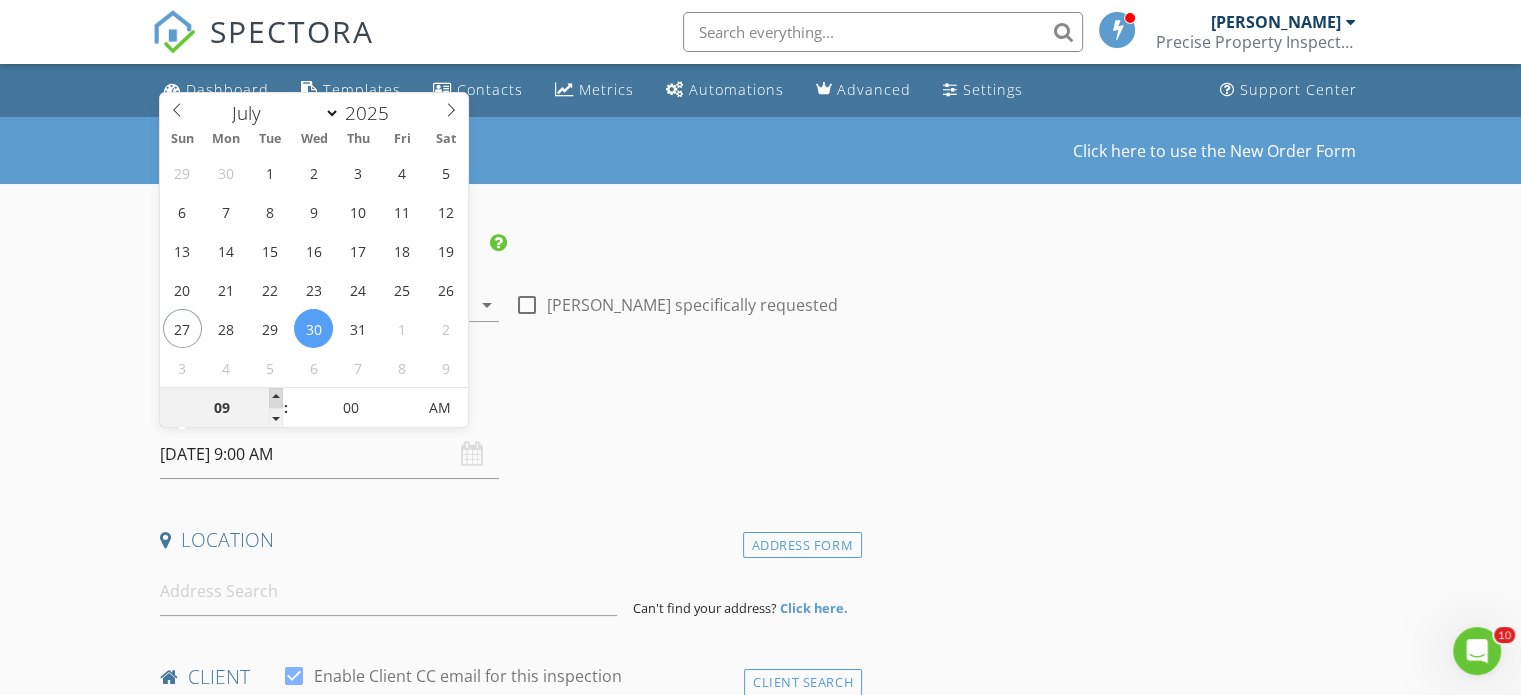 click at bounding box center (276, 398) 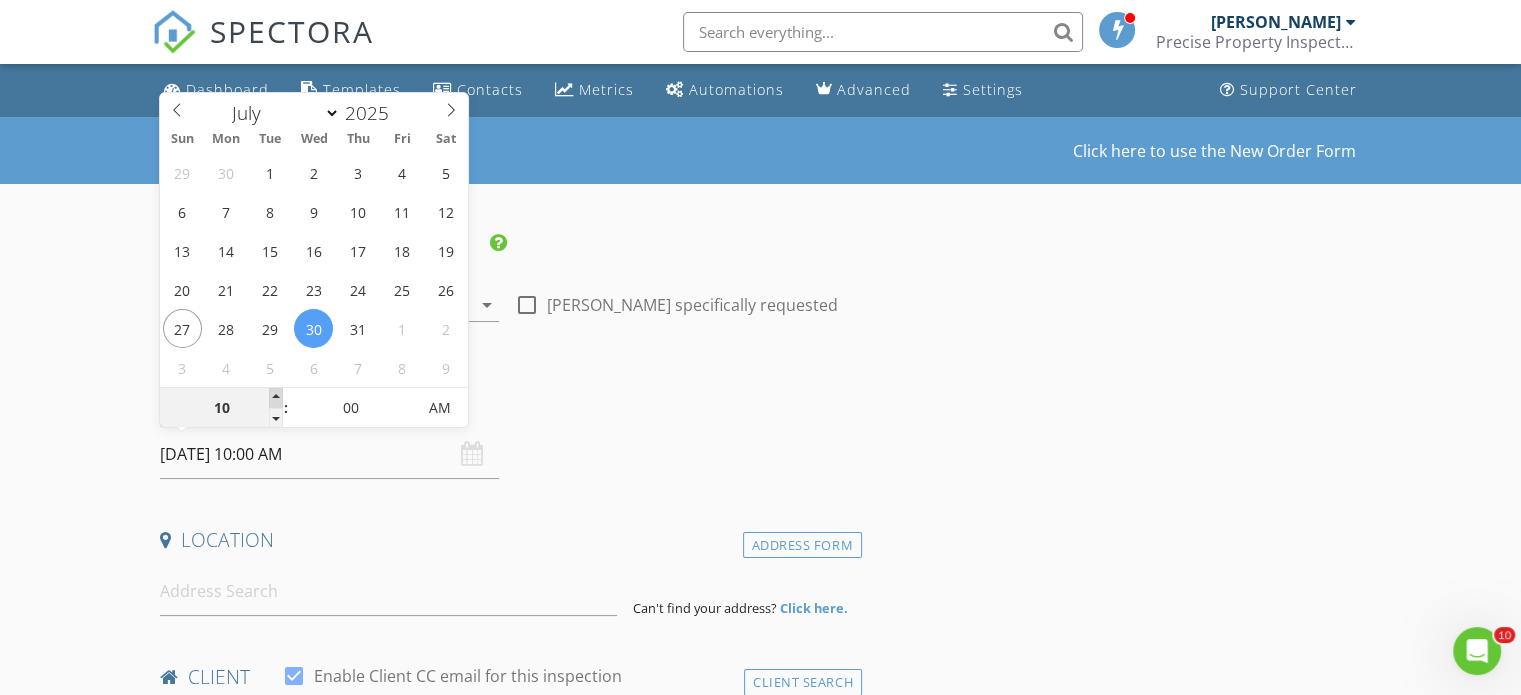 click at bounding box center [276, 398] 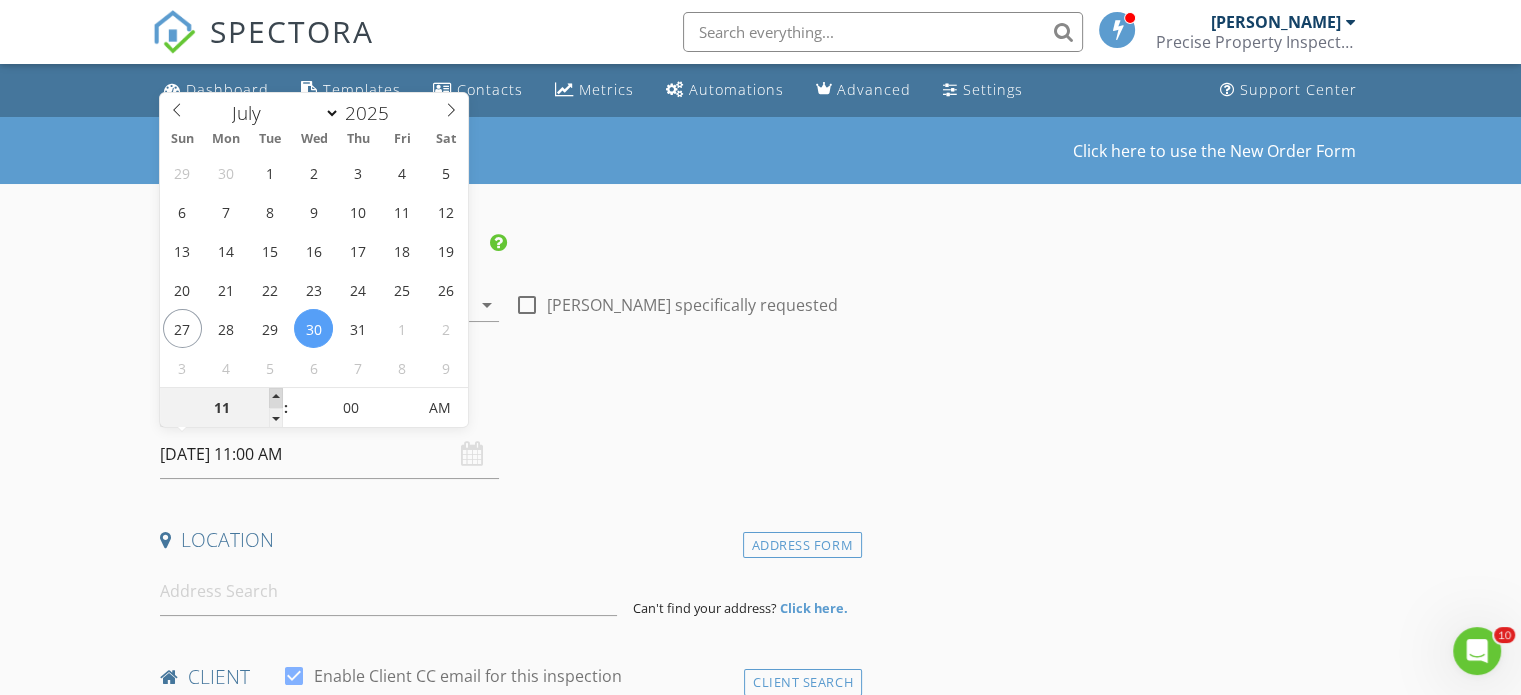 click at bounding box center (276, 398) 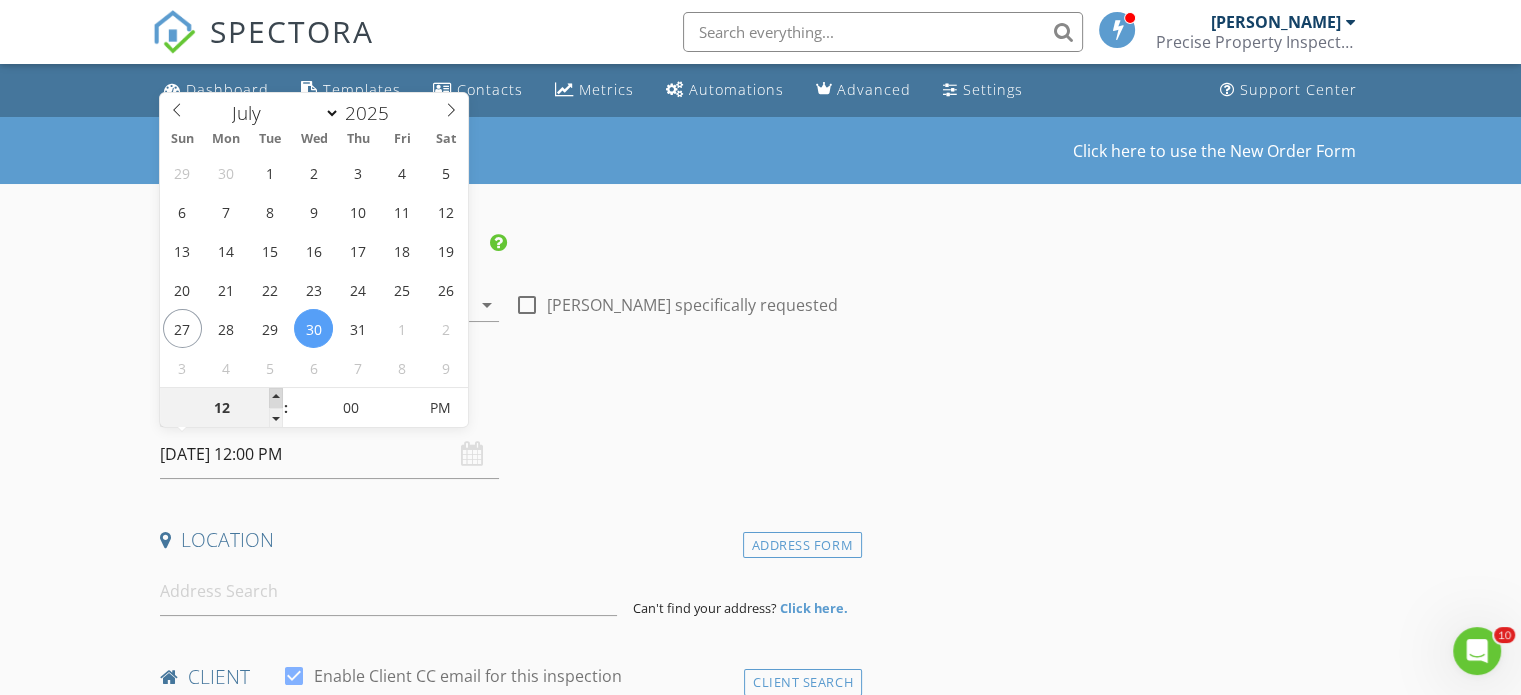 click at bounding box center [276, 398] 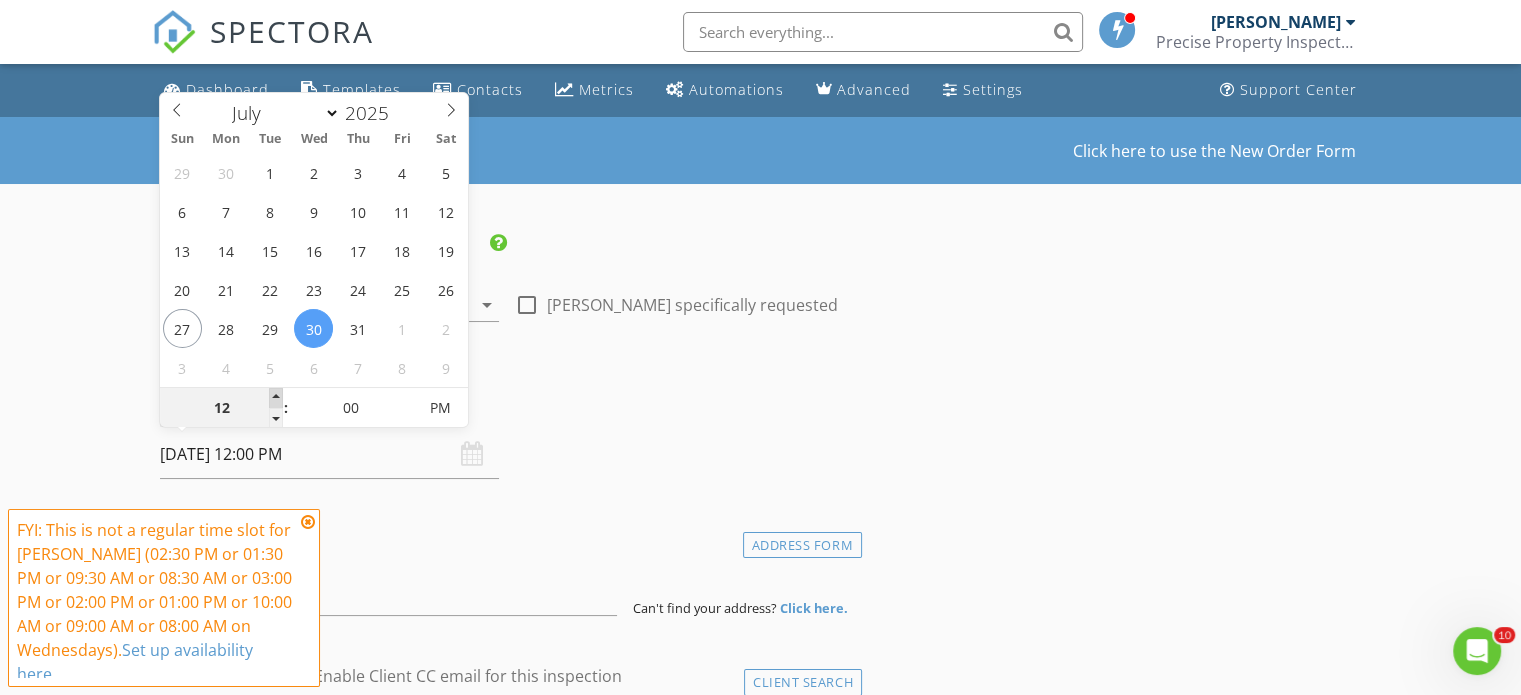 type on "01" 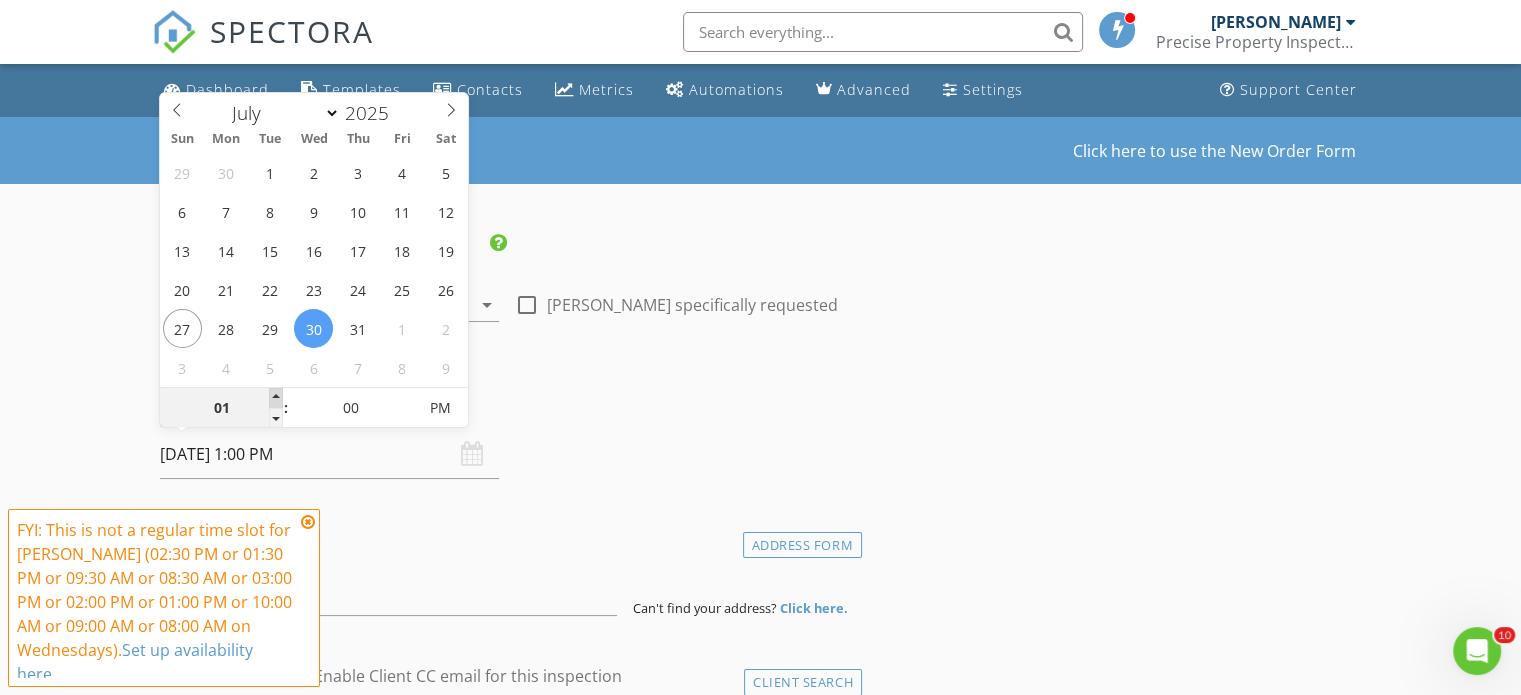 click at bounding box center (276, 398) 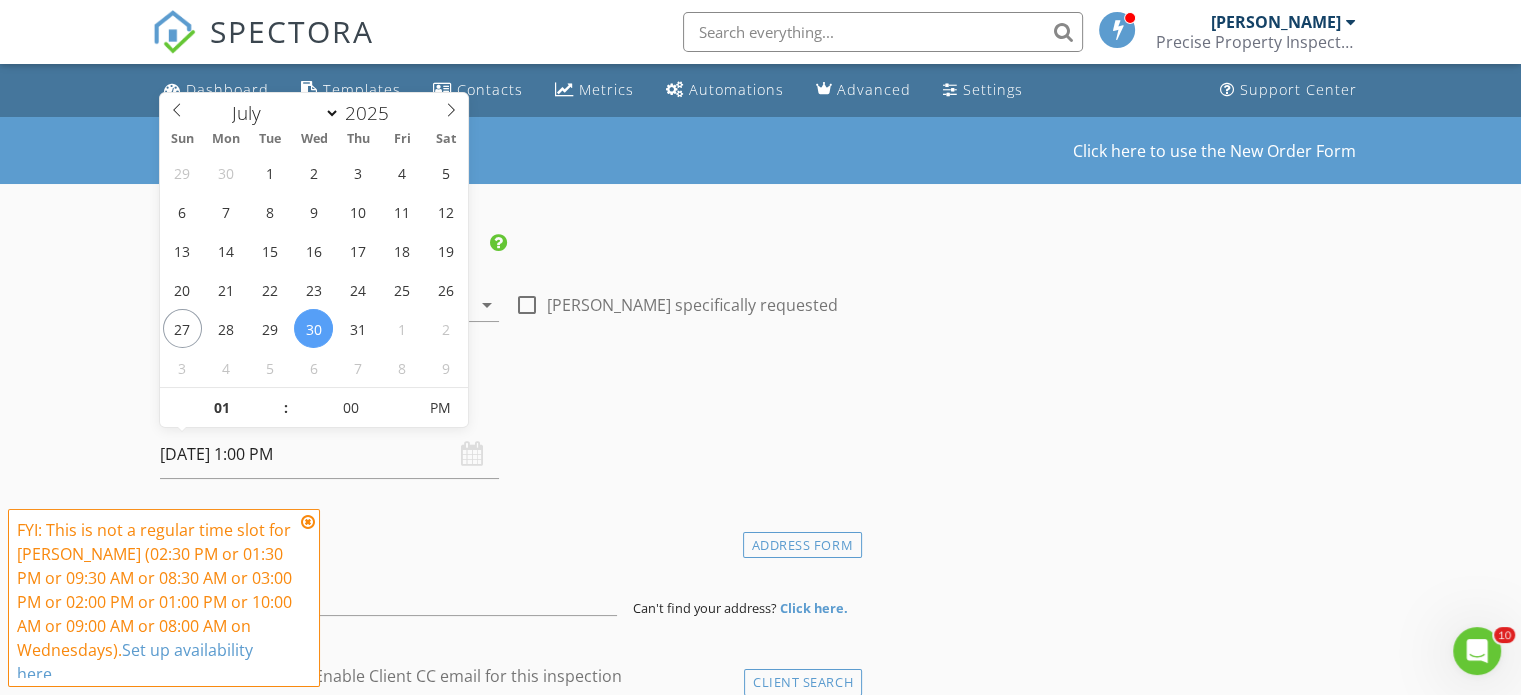 click at bounding box center [308, 522] 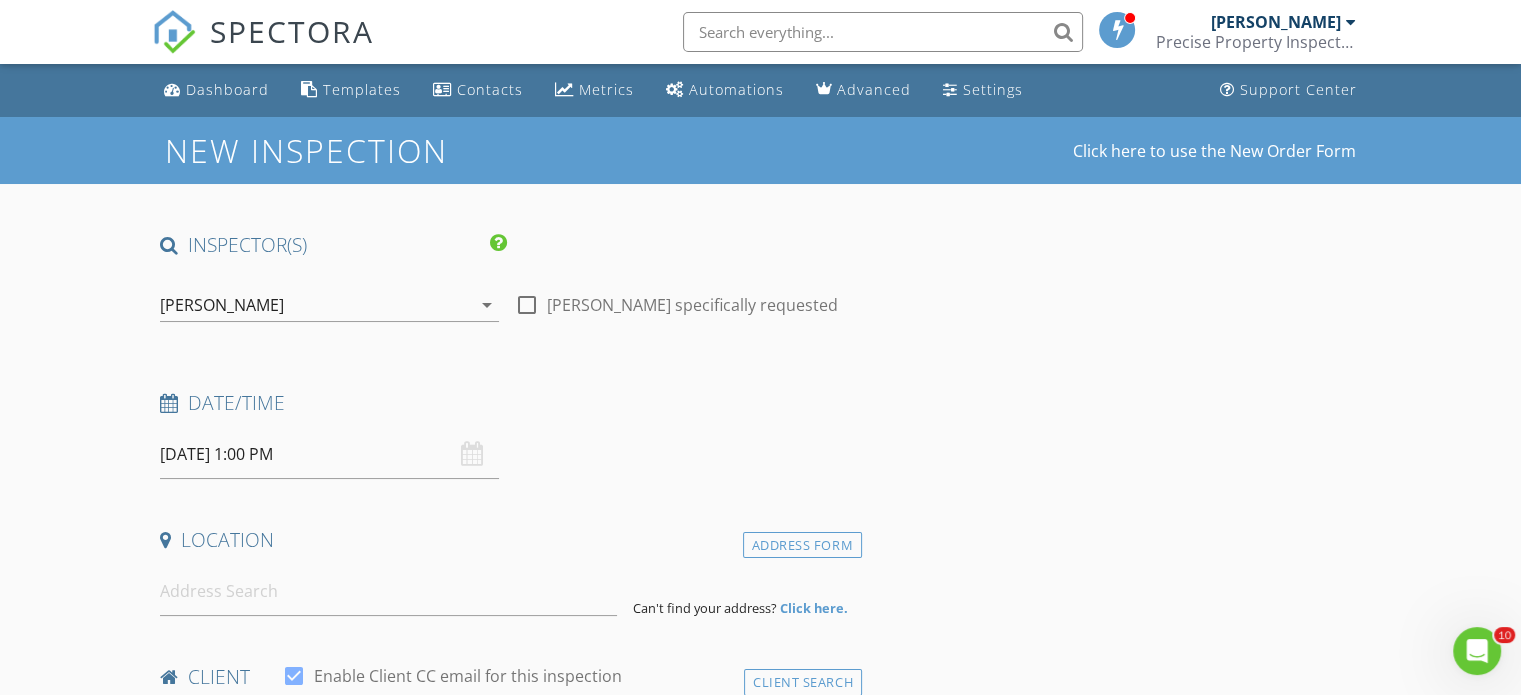 click on "New Inspection
Click here to use the New Order Form
INSPECTOR(S)
check_box   Adam Griffith   PRIMARY   Adam Griffith arrow_drop_down   check_box_outline_blank Adam Griffith specifically requested
Date/Time
07/30/2025 1:00 PM
Location
Address Form       Can't find your address?   Click here.
client
check_box Enable Client CC email for this inspection   Client Search     check_box_outline_blank Client is a Company/Organization     First Name   Last Name   Email   CC Email   Phone   Address   City   State   Zip       Notes   Private Notes
ADD ADDITIONAL client
SERVICES
arrow_drop_down     Select Discount Code arrow_drop_down    Charges       TOTAL   $0.00    Duration    No services with durations selected      Templates    No templates selected    Agreements" at bounding box center (760, 1659) 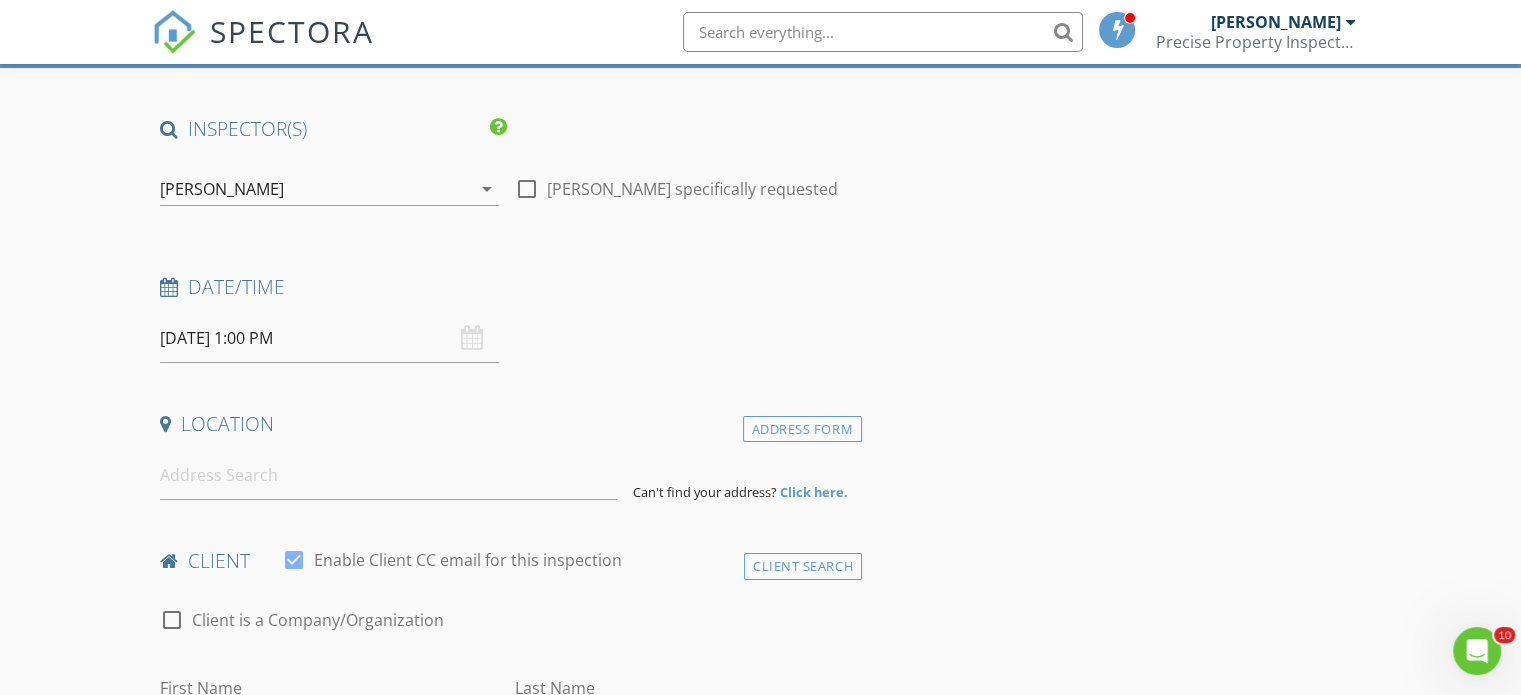 scroll, scrollTop: 120, scrollLeft: 0, axis: vertical 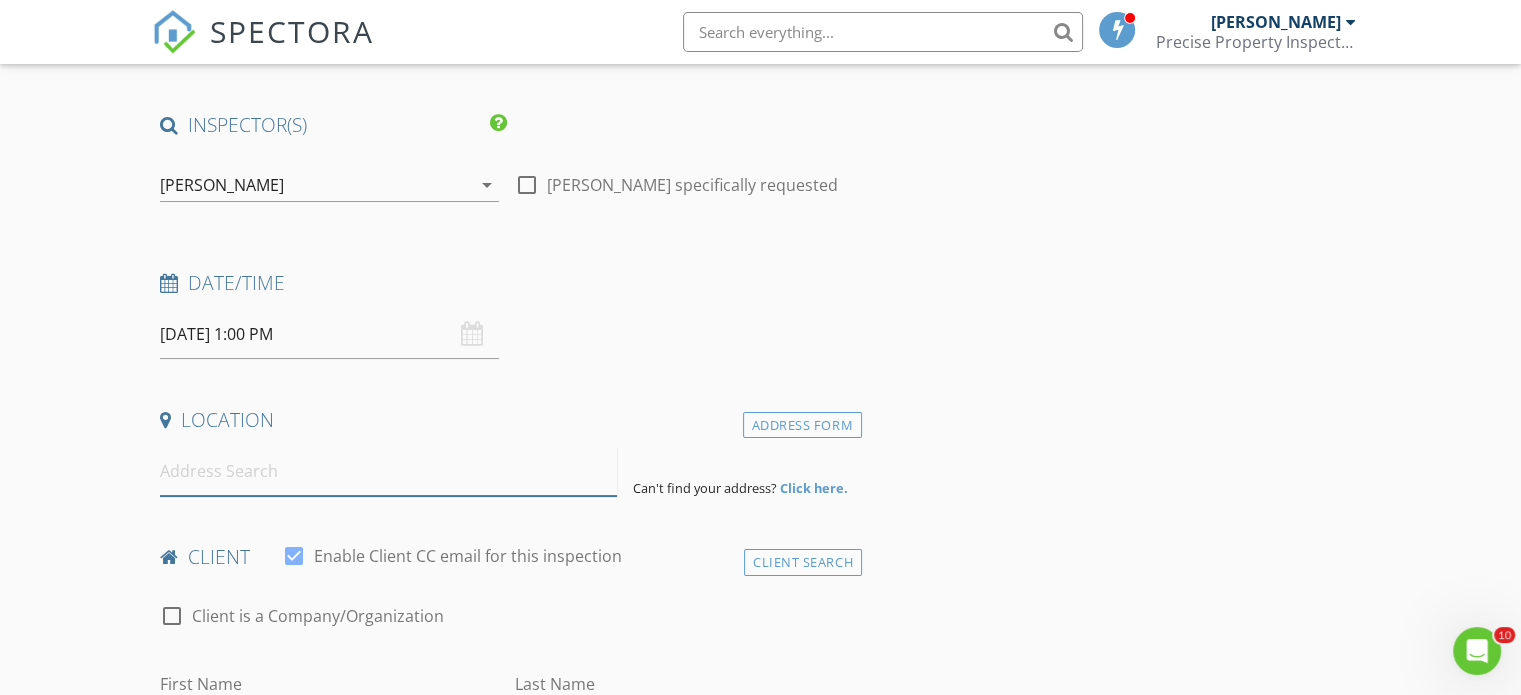 click at bounding box center (388, 471) 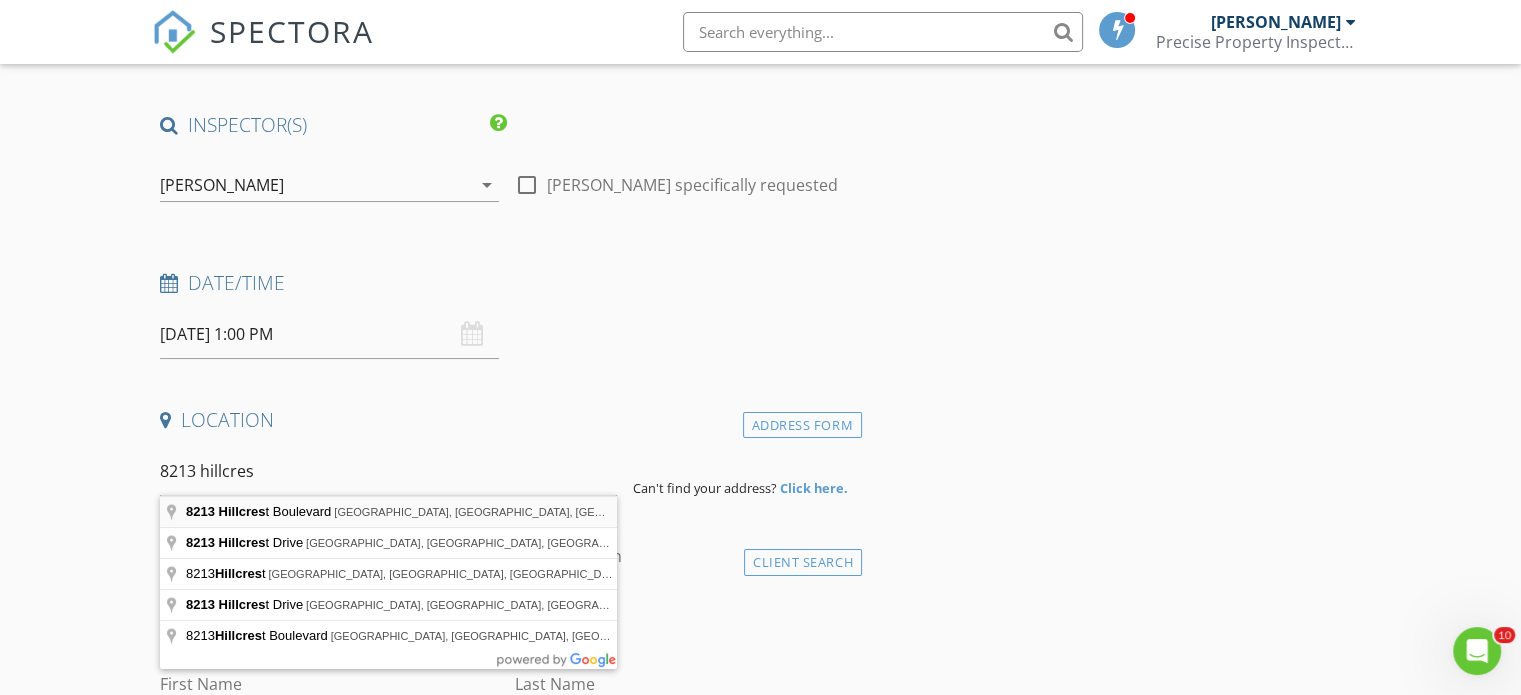 type on "8213 Hillcrest Boulevard, Westland, MI, USA" 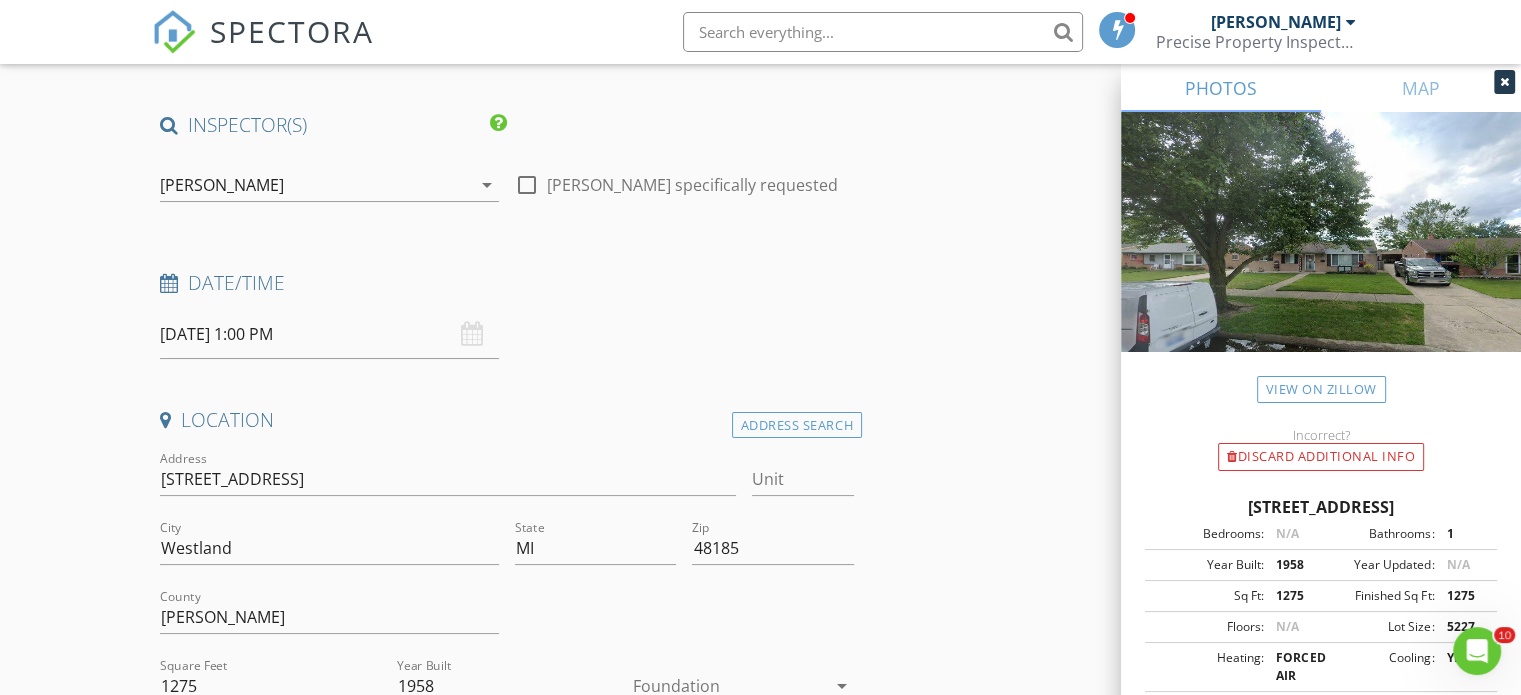 click on "New Inspection
Click here to use the New Order Form
INSPECTOR(S)
check_box   Adam Griffith   PRIMARY   Adam Griffith arrow_drop_down   check_box_outline_blank Adam Griffith specifically requested
Date/Time
07/30/2025 1:00 PM
Location
Address Search       Address 8213 Hillcrest Blvd   Unit   City Westland   State MI   Zip 48185   County Wayne     Square Feet 1275   Year Built 1958   Foundation arrow_drop_down     Adam Griffith     52.3 miles     (an hour)
client
check_box Enable Client CC email for this inspection   Client Search     check_box_outline_blank Client is a Company/Organization     First Name   Last Name   Email   CC Email   Phone   Address   City   State   Zip       Notes   Private Notes
ADD ADDITIONAL client
SERVICES
arrow_drop_down" at bounding box center [760, 1743] 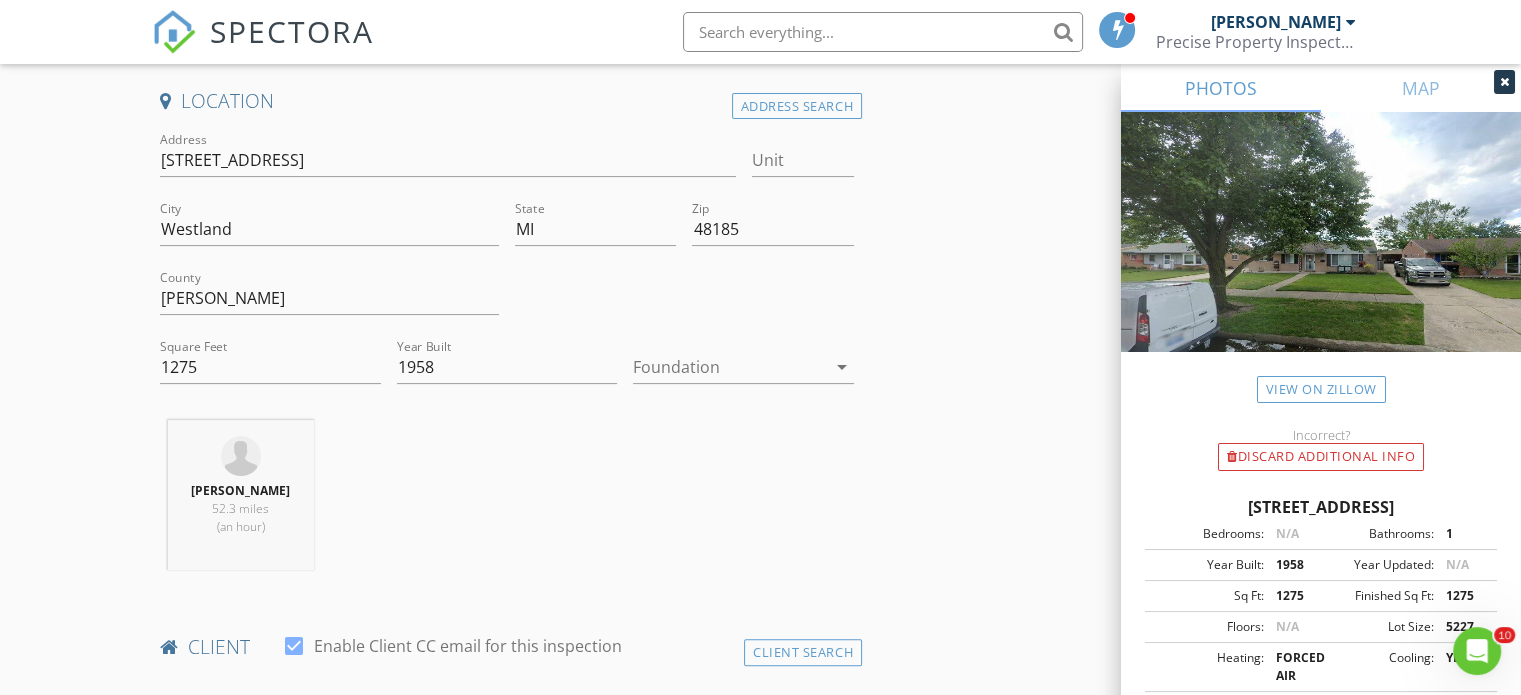 scroll, scrollTop: 440, scrollLeft: 0, axis: vertical 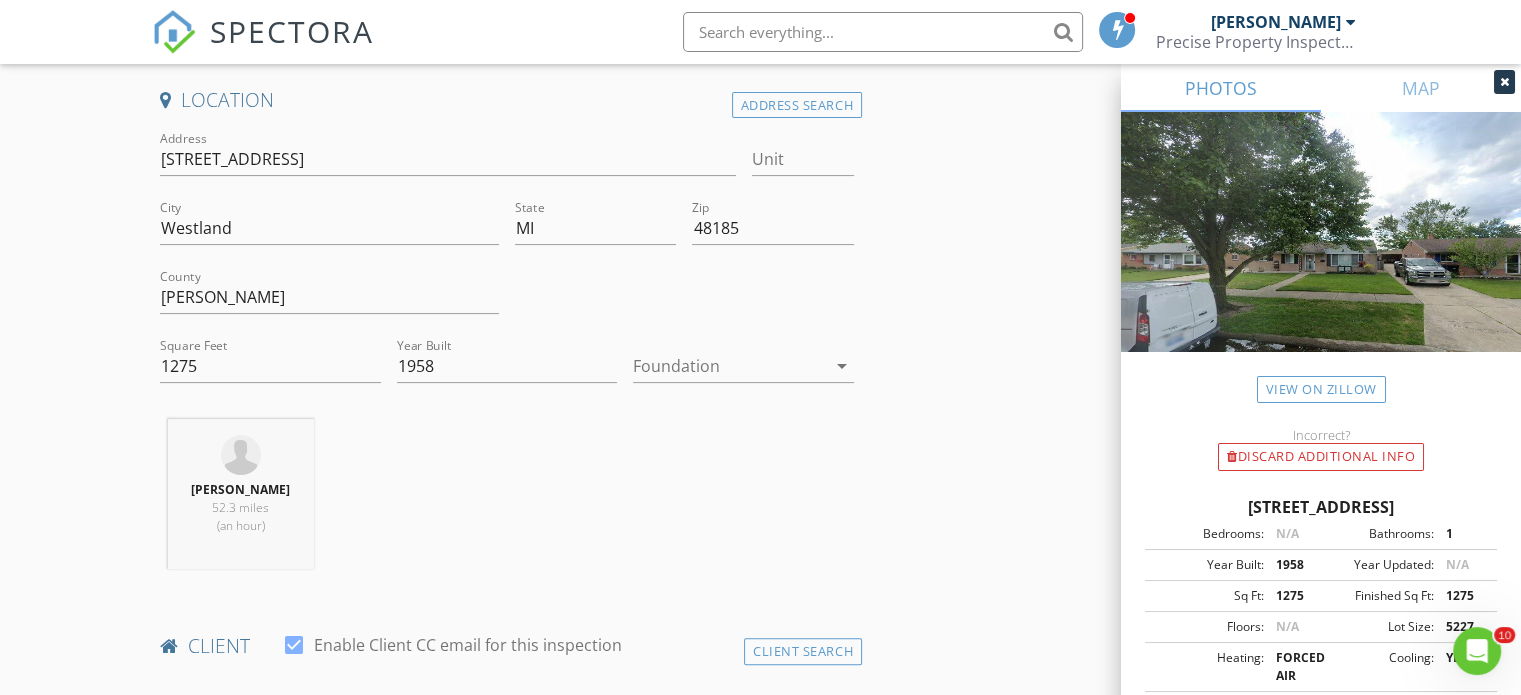 click on "arrow_drop_down" at bounding box center (842, 366) 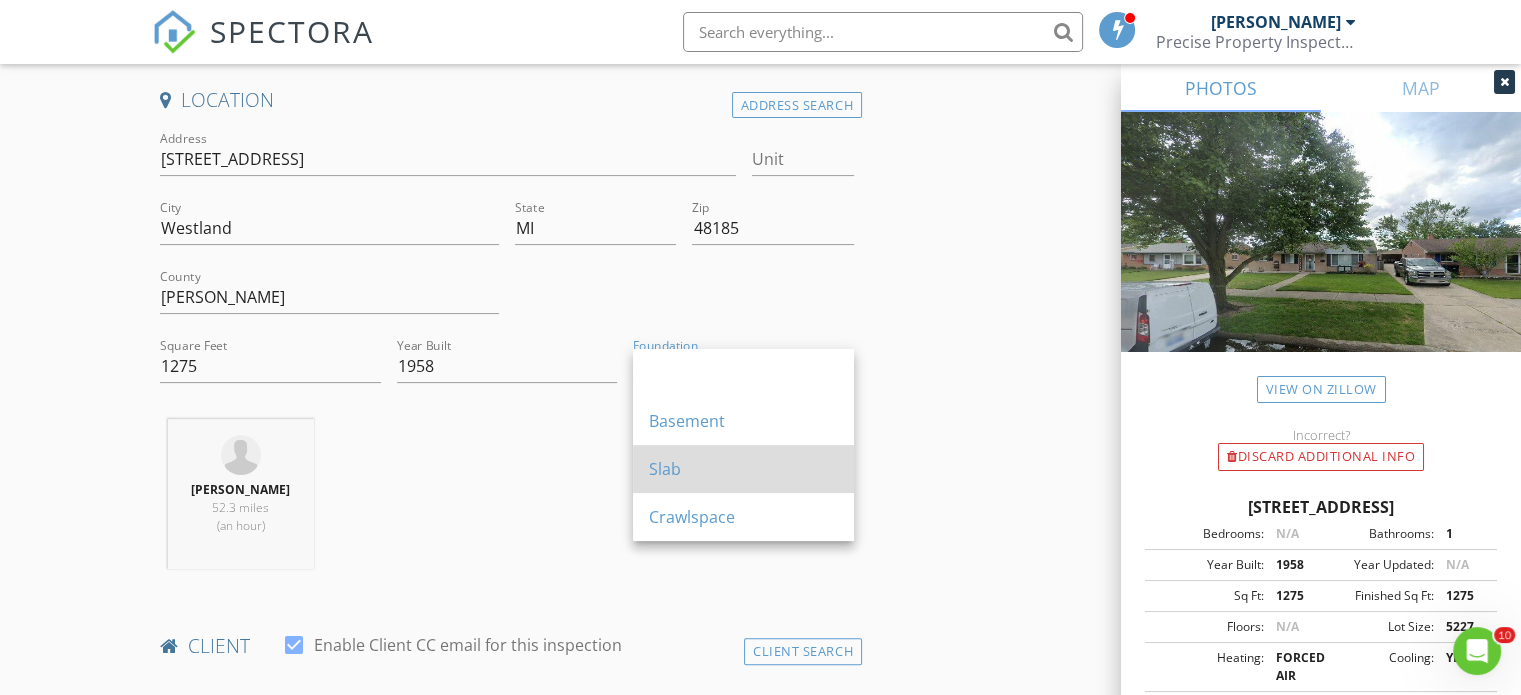 click on "Slab" at bounding box center (743, 469) 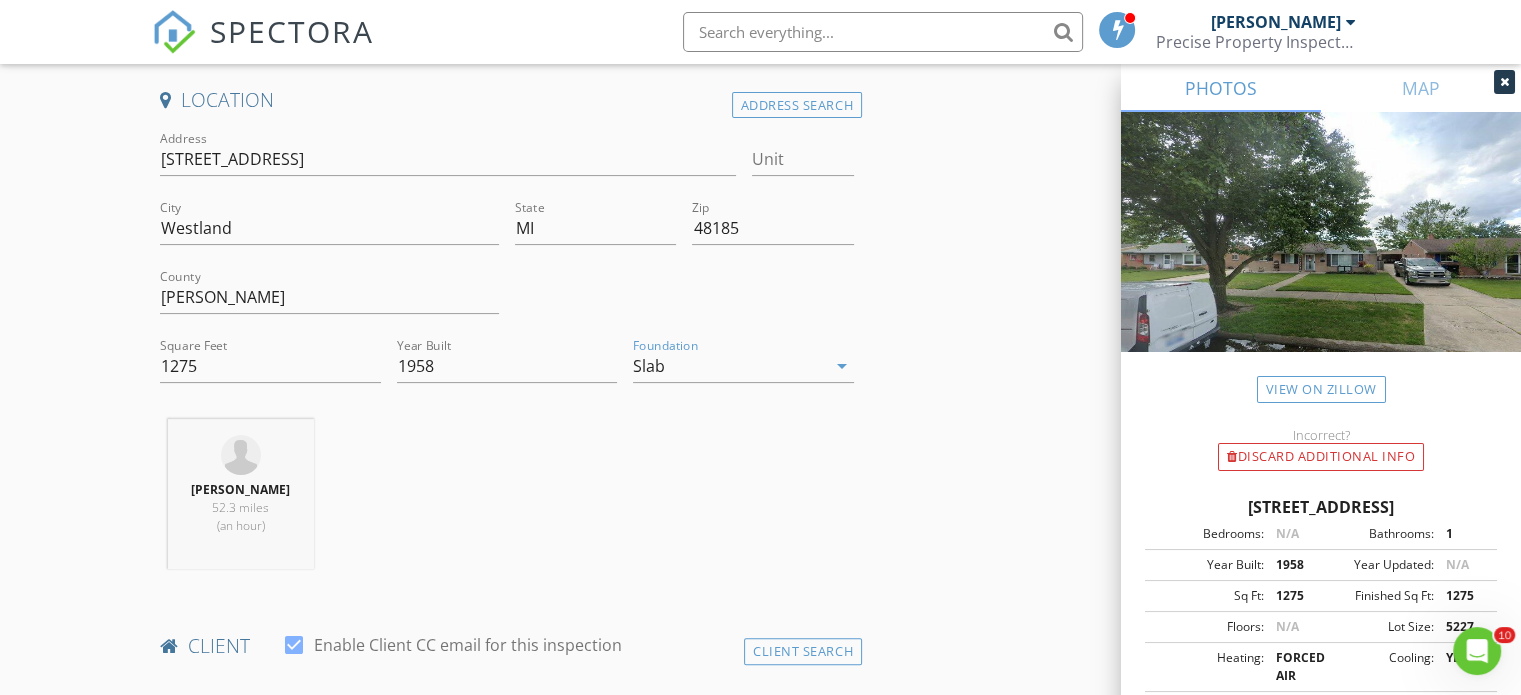 click on "New Inspection
Click here to use the New Order Form
INSPECTOR(S)
check_box   Adam Griffith   PRIMARY   Adam Griffith arrow_drop_down   check_box_outline_blank Adam Griffith specifically requested
Date/Time
07/30/2025 1:00 PM
Location
Address Search       Address 8213 Hillcrest Blvd   Unit   City Westland   State MI   Zip 48185   County Wayne     Square Feet 1275   Year Built 1958   Foundation Slab arrow_drop_down     Adam Griffith     52.3 miles     (an hour)
client
check_box Enable Client CC email for this inspection   Client Search     check_box_outline_blank Client is a Company/Organization     First Name   Last Name   Email   CC Email   Phone   Address   City   State   Zip       Notes   Private Notes
ADD ADDITIONAL client
SERVICES
arrow_drop_down" at bounding box center [760, 1423] 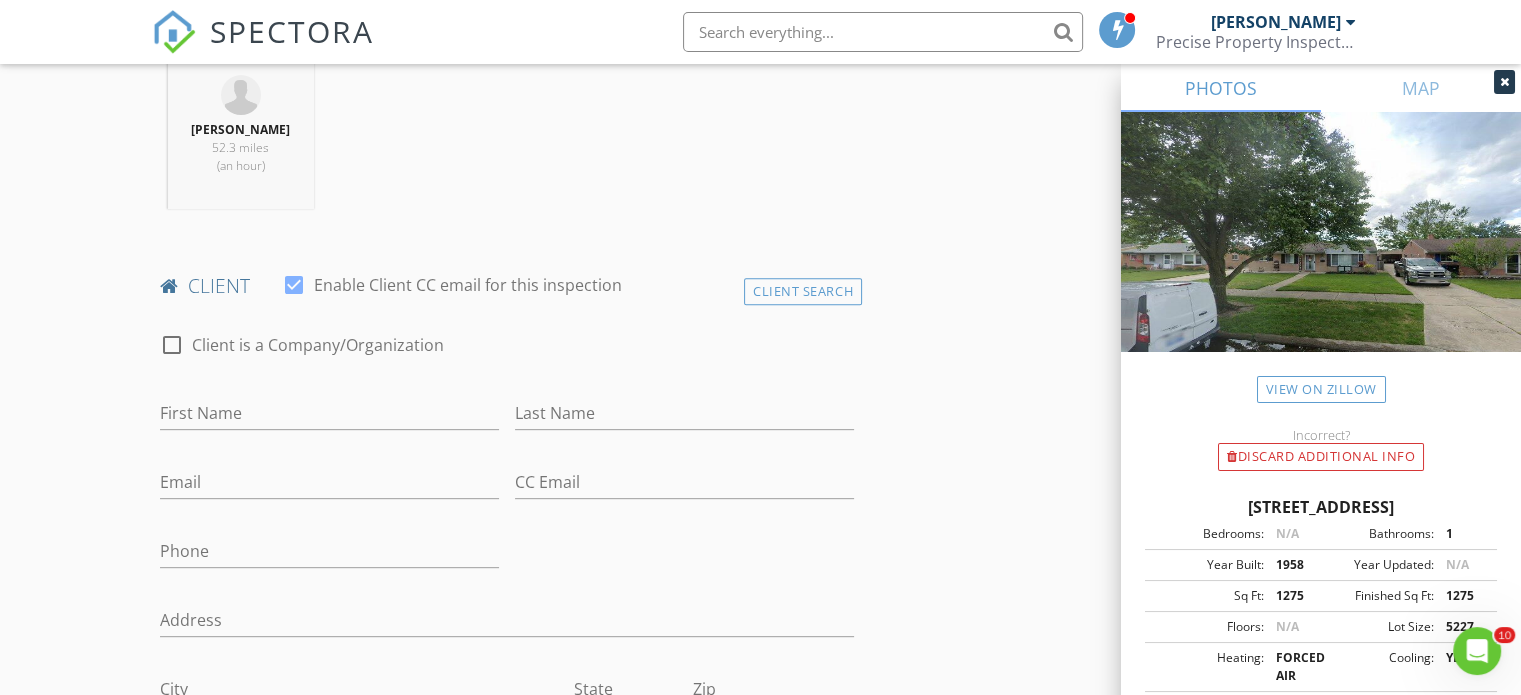 scroll, scrollTop: 840, scrollLeft: 0, axis: vertical 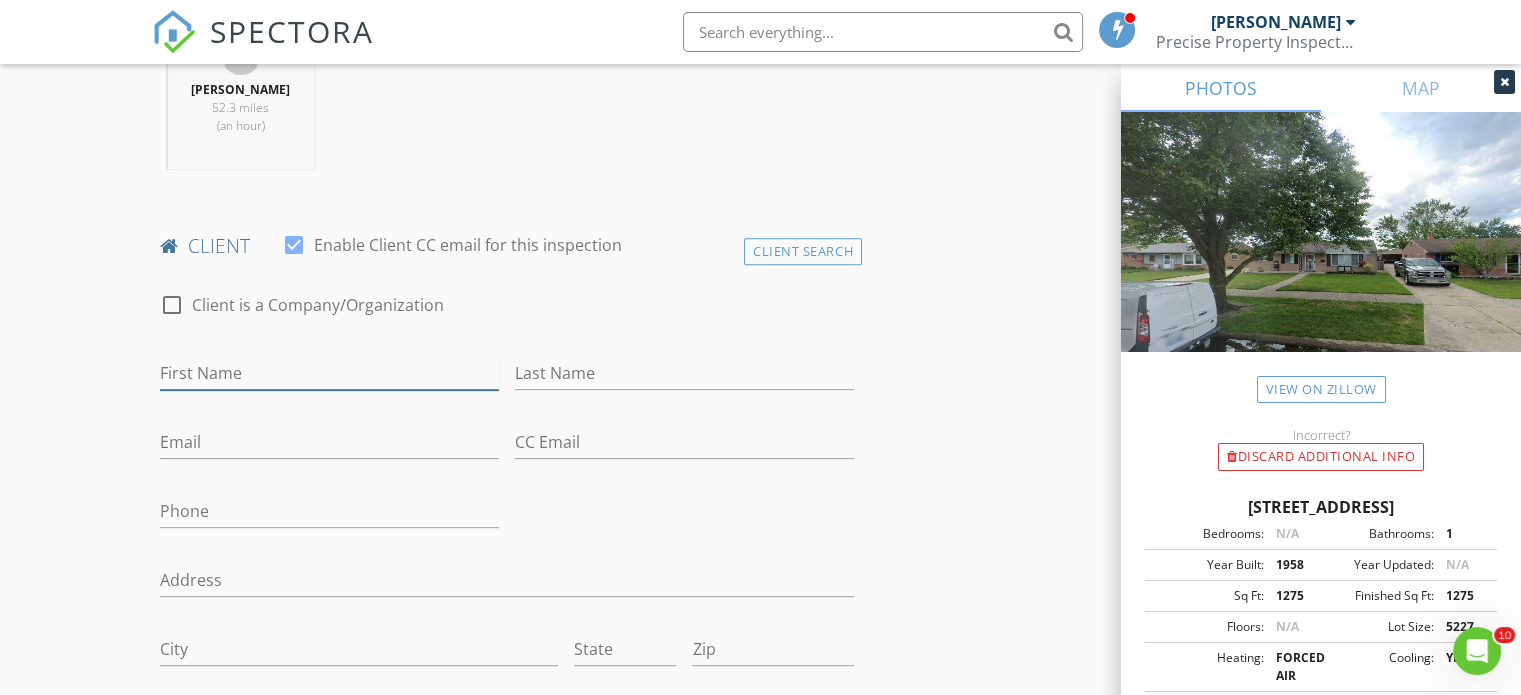 click on "First Name" at bounding box center (329, 373) 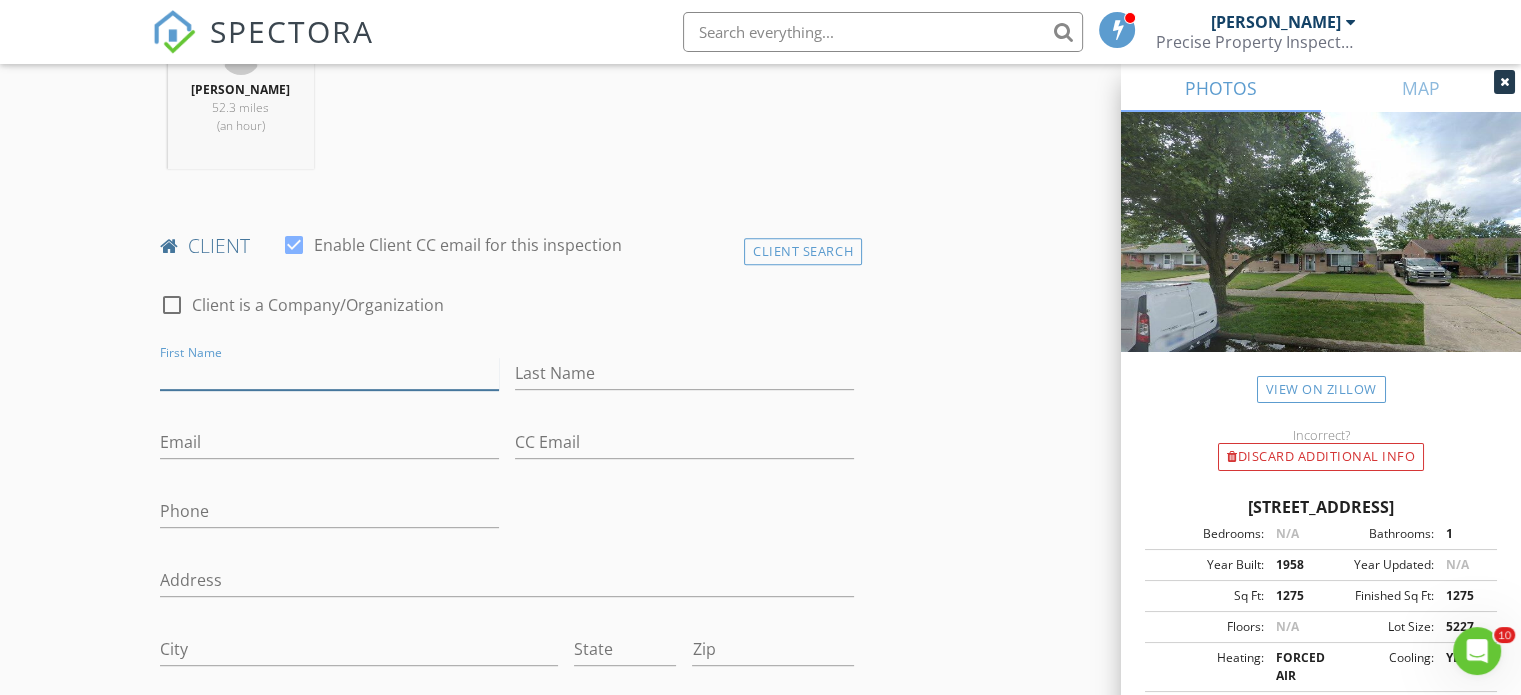 click on "First Name" at bounding box center [329, 373] 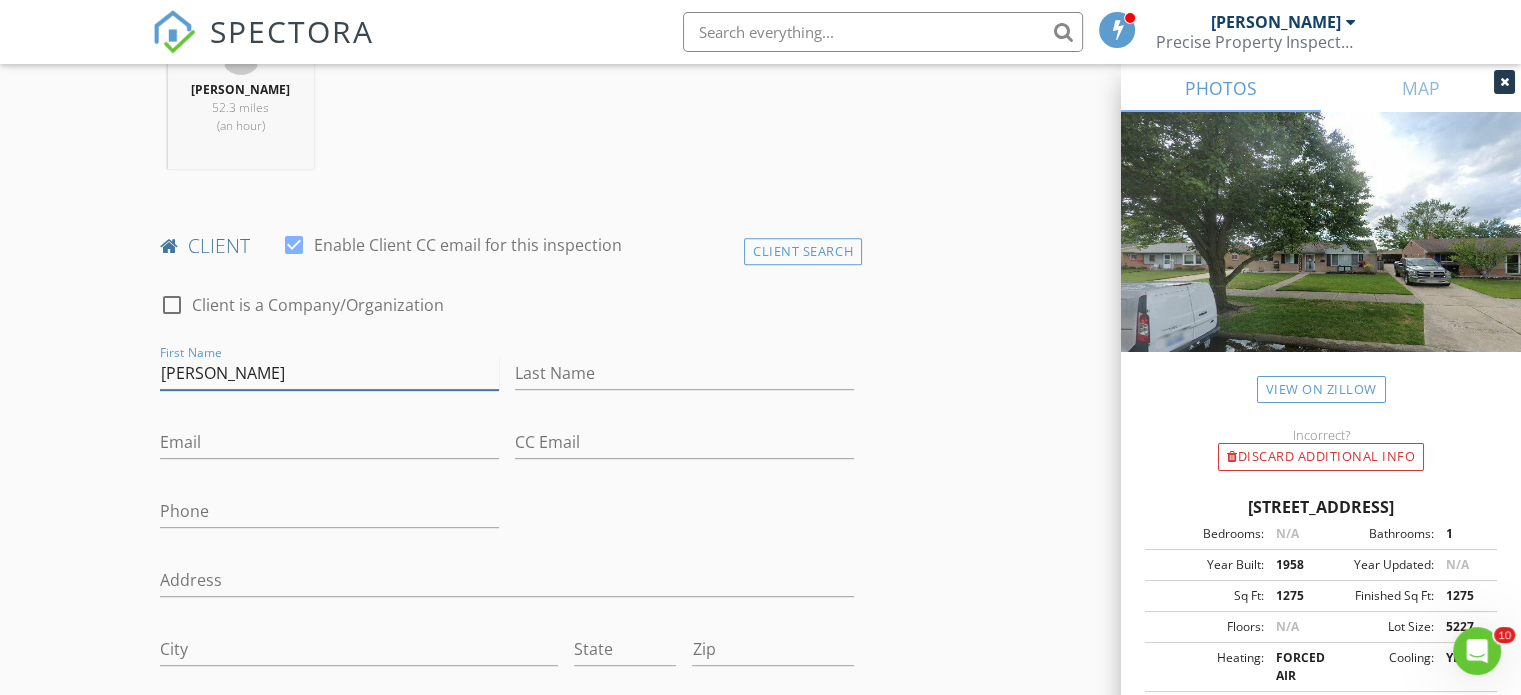 type on "[PERSON_NAME]" 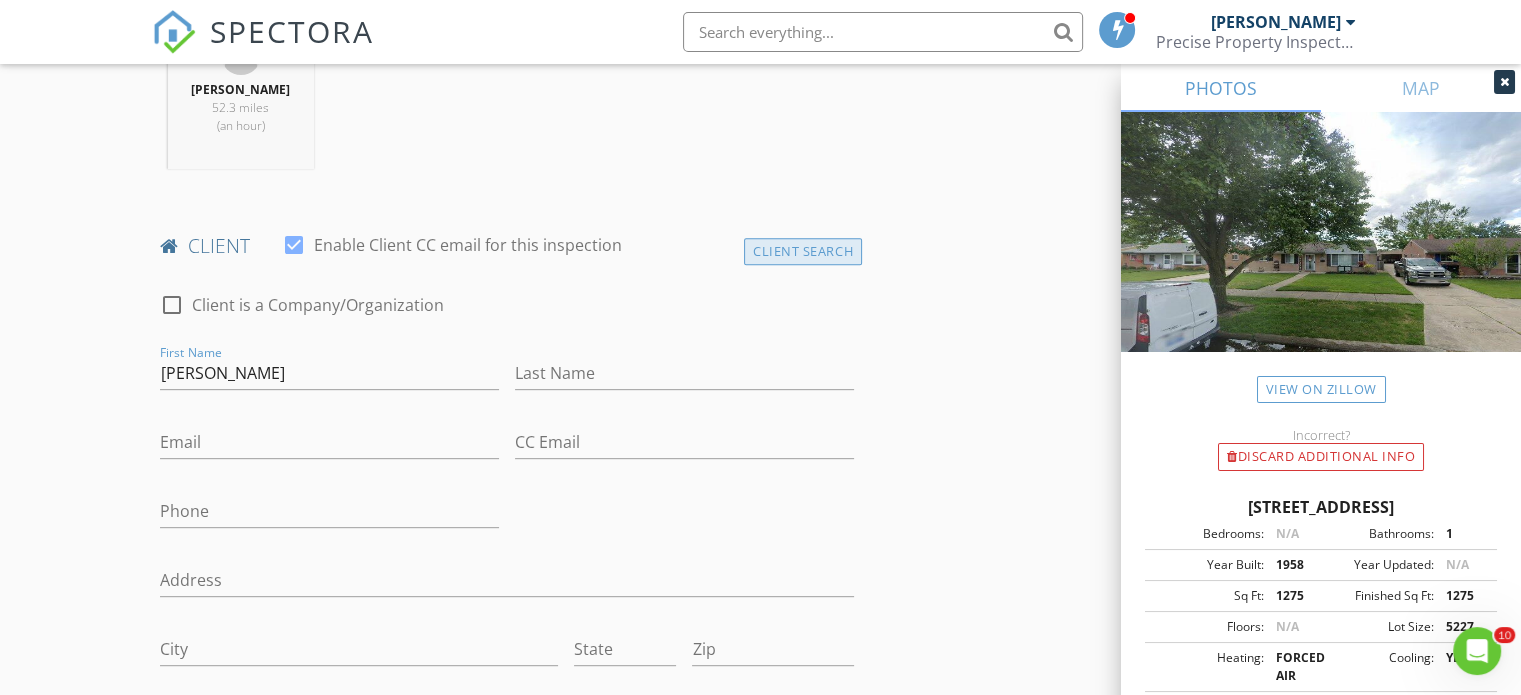 click on "Client Search" at bounding box center [803, 251] 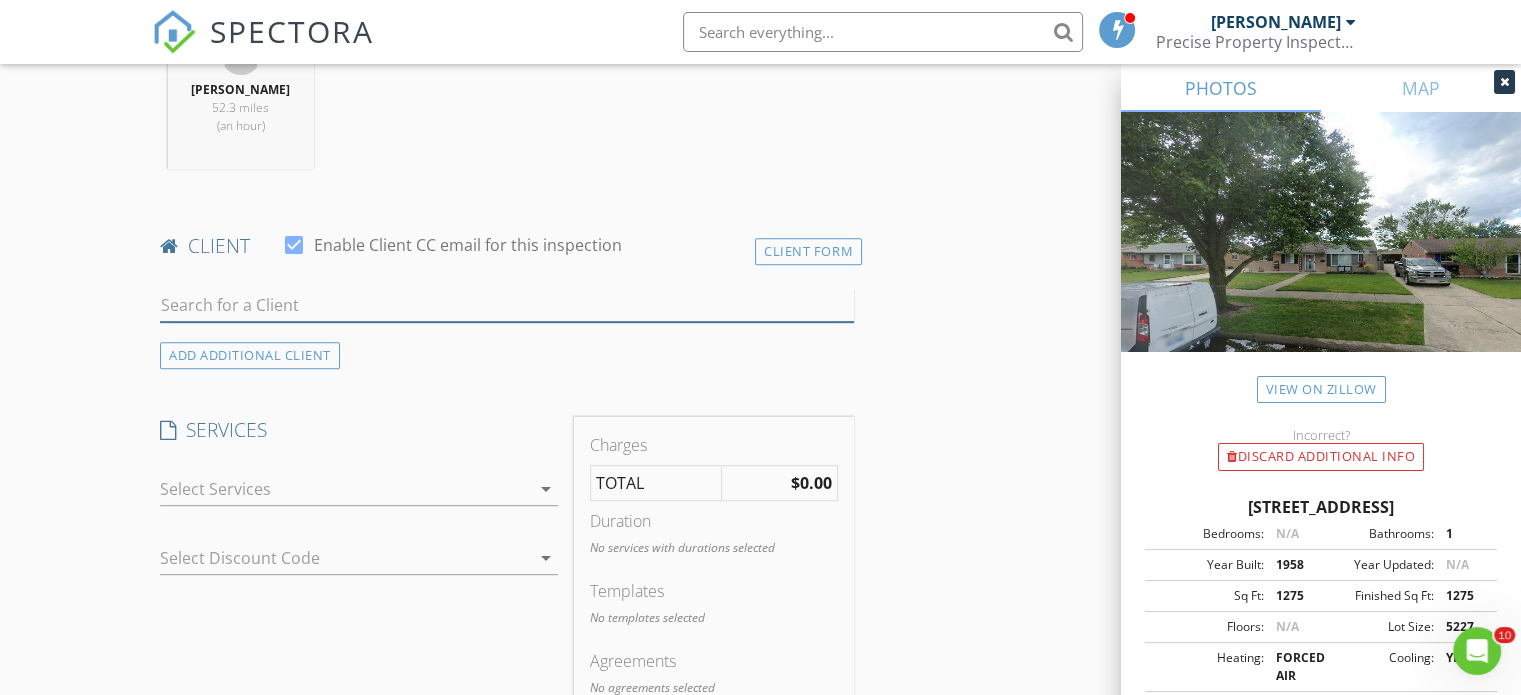 click at bounding box center [507, 305] 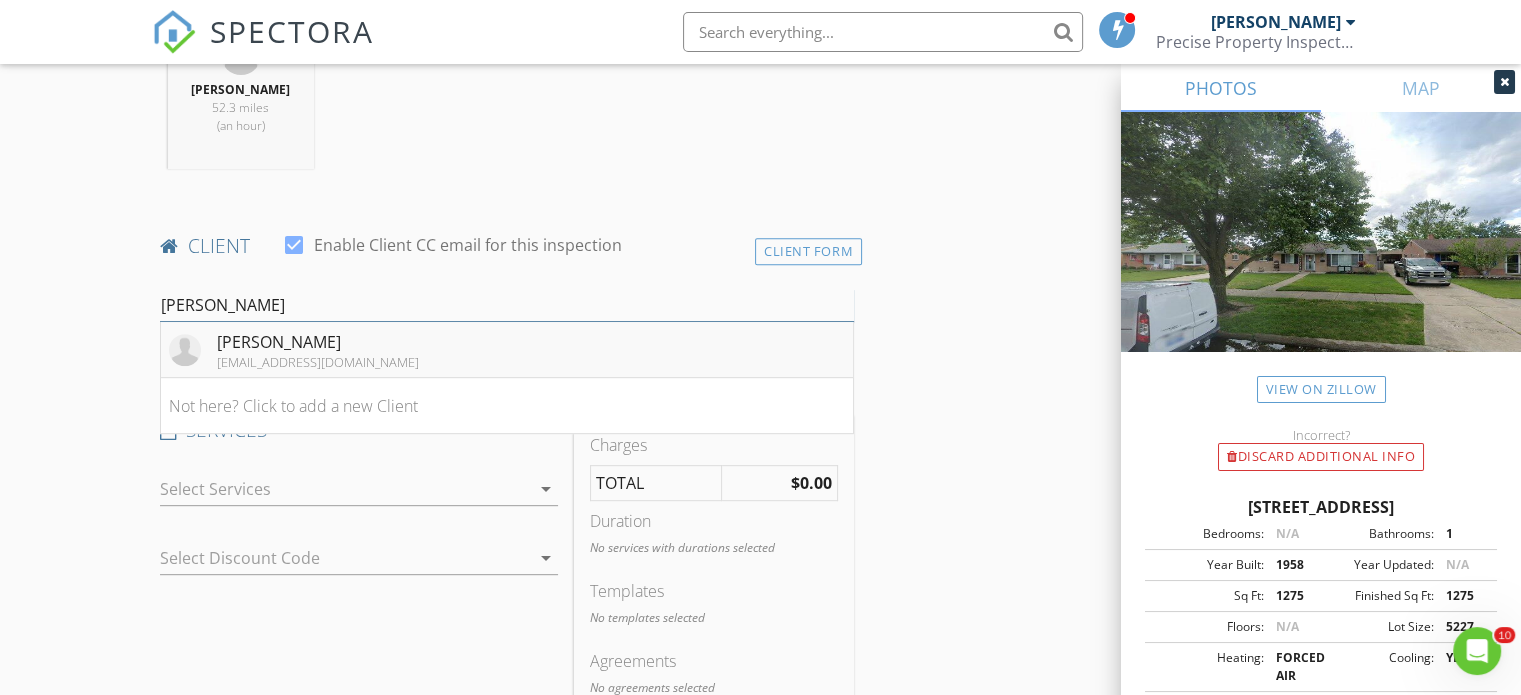 type on "[PERSON_NAME]" 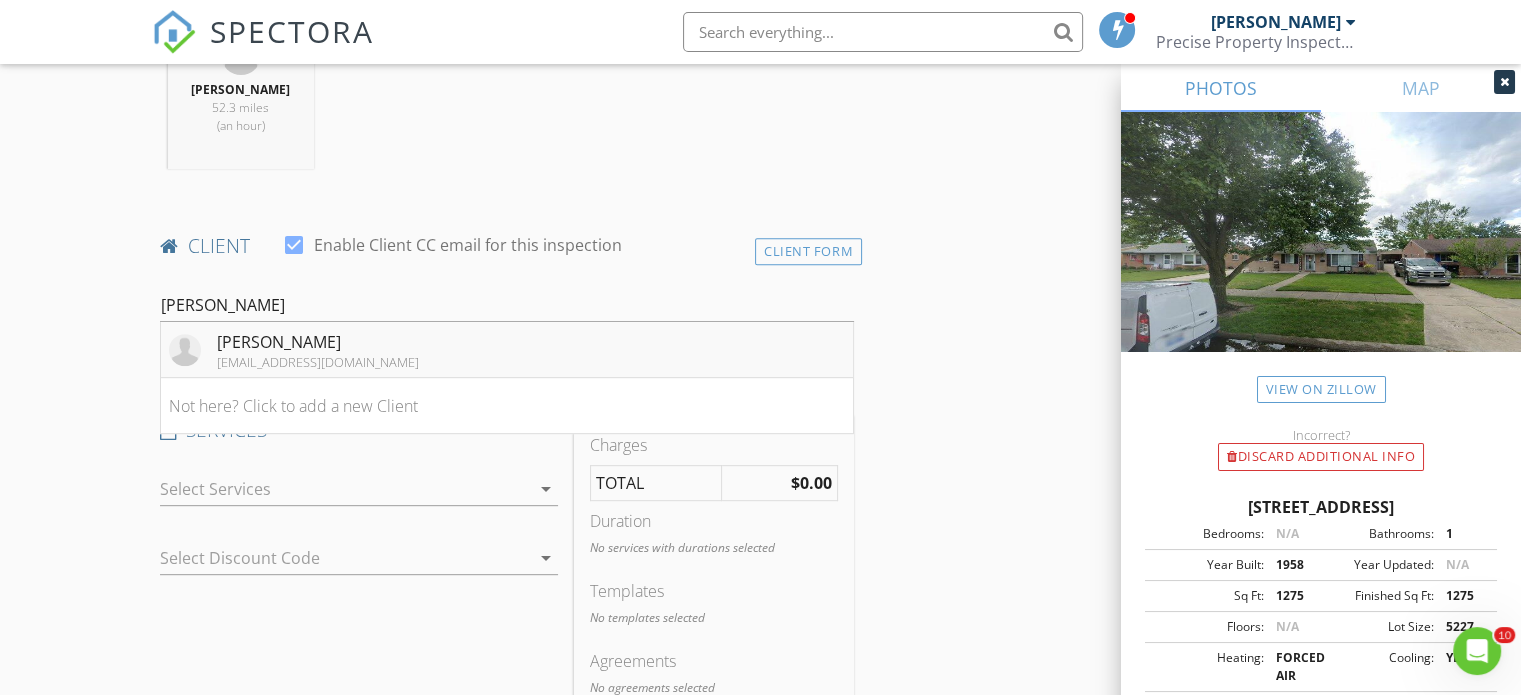 click on "Jody Sigler
jodysigler@yahoo.com" at bounding box center (507, 350) 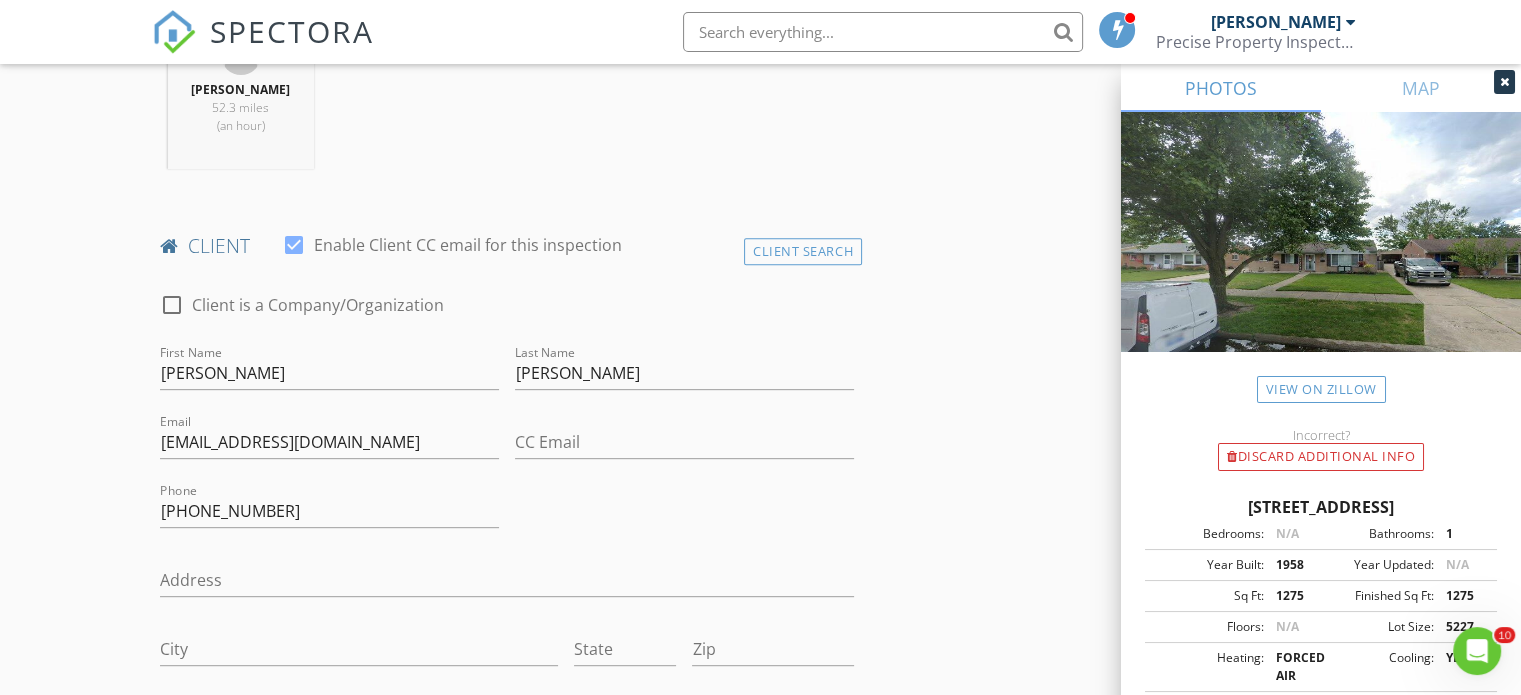 click on "New Inspection
Click here to use the New Order Form
INSPECTOR(S)
check_box   Adam Griffith   PRIMARY   Adam Griffith arrow_drop_down   check_box_outline_blank Adam Griffith specifically requested
Date/Time
07/30/2025 1:00 PM
Location
Address Search       Address 8213 Hillcrest Blvd   Unit   City Westland   State MI   Zip 48185   County Wayne     Square Feet 1275   Year Built 1958   Foundation Slab arrow_drop_down     Adam Griffith     52.3 miles     (an hour)
client
check_box Enable Client CC email for this inspection   Client Search     check_box_outline_blank Client is a Company/Organization     First Name Jody   Last Name Sigler   Email jodysigler@yahoo.com   CC Email   Phone 248-231-7017   Address   City   State   Zip       Notes   Private Notes
ADD ADDITIONAL client
arrow_drop_down" at bounding box center [760, 1023] 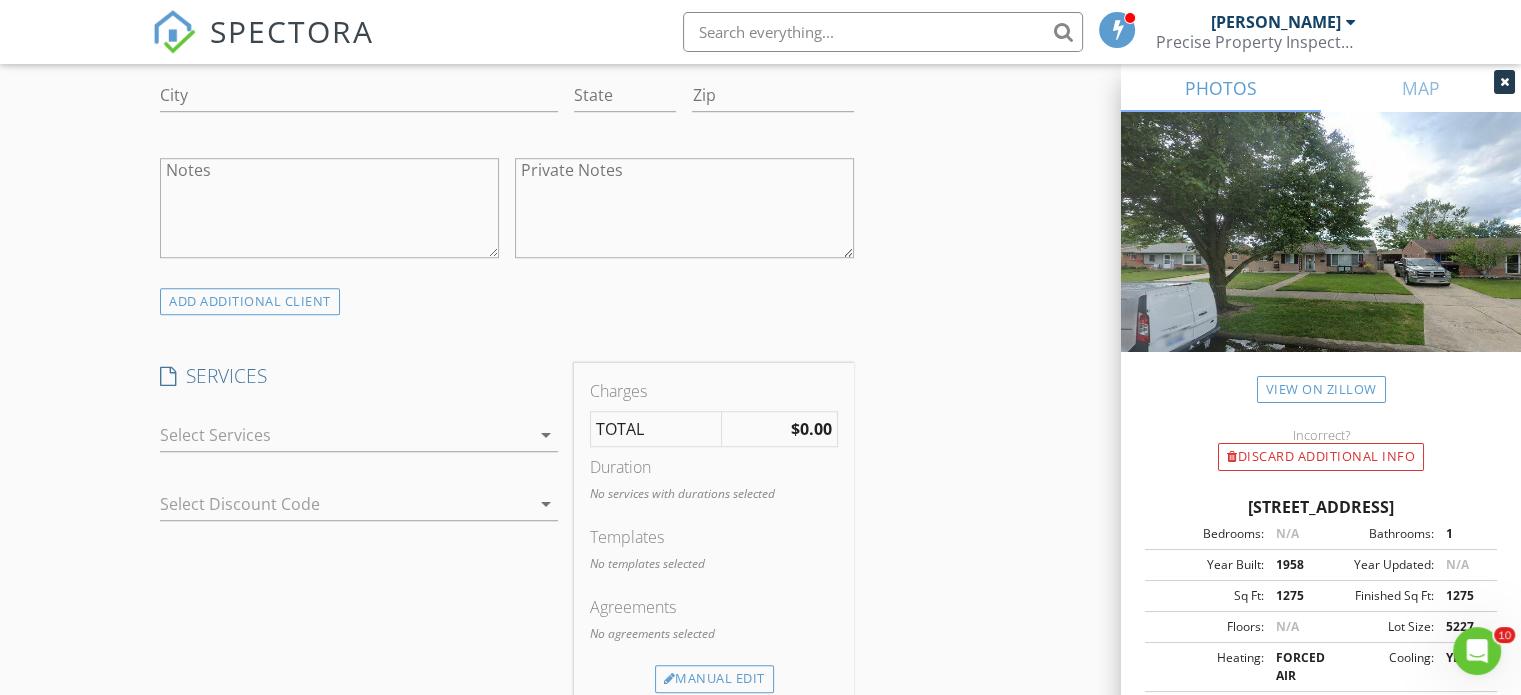 scroll, scrollTop: 1520, scrollLeft: 0, axis: vertical 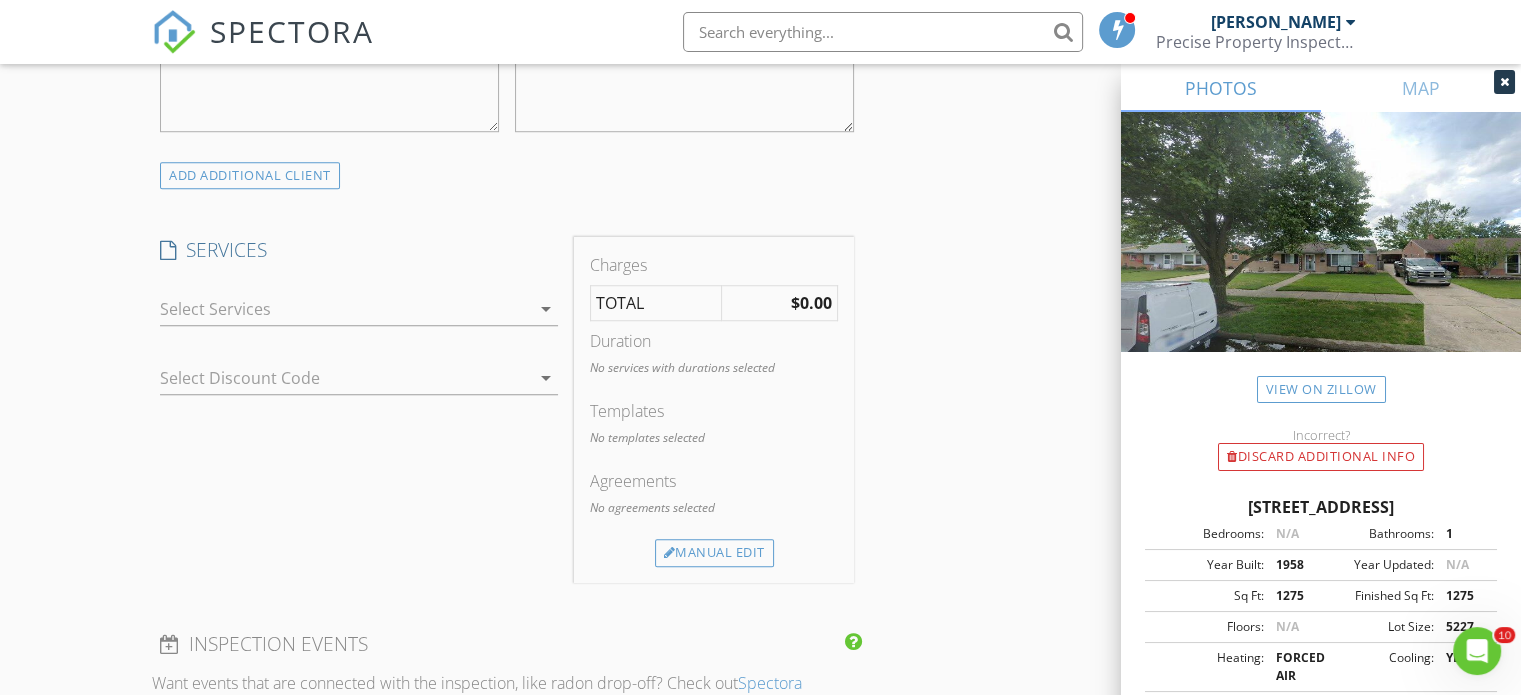 click on "arrow_drop_down" at bounding box center (546, 309) 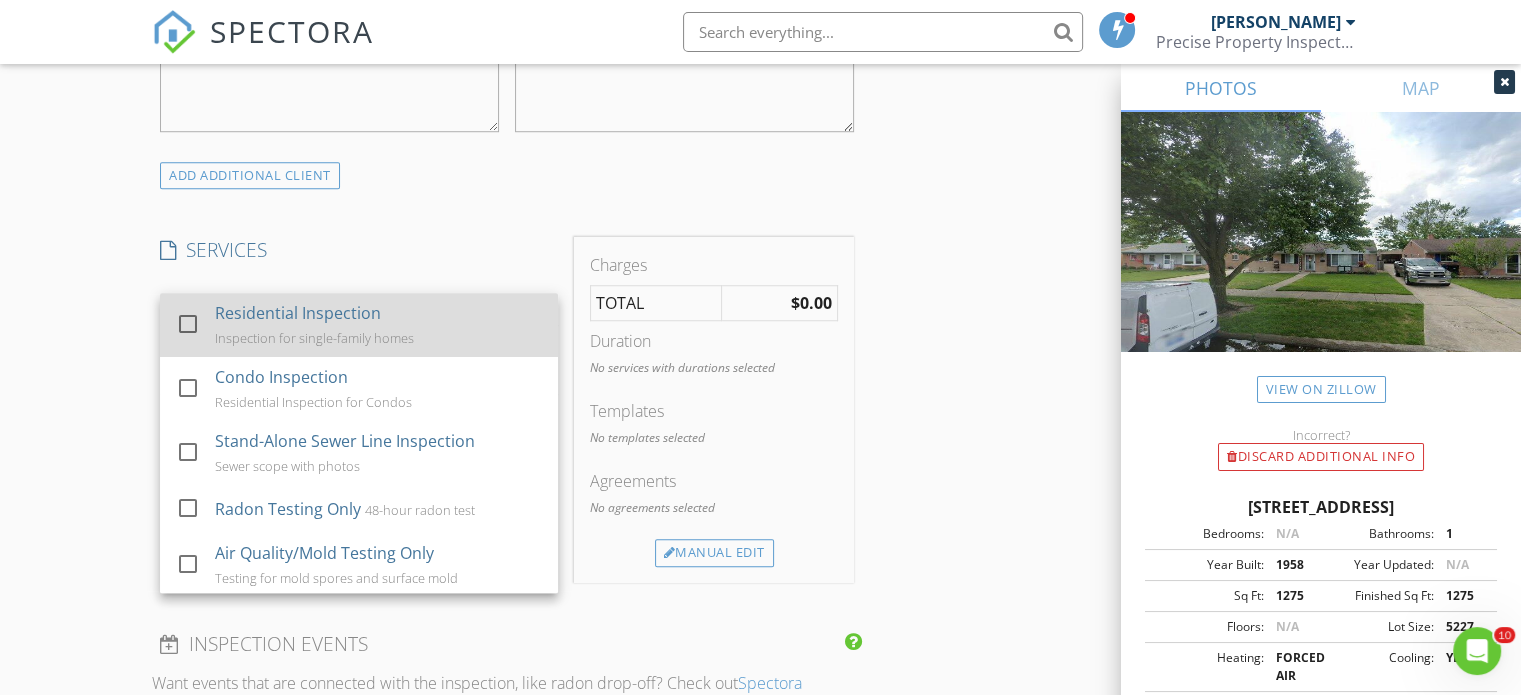 click on "Residential Inspection   Inspection for single-family homes" at bounding box center (379, 325) 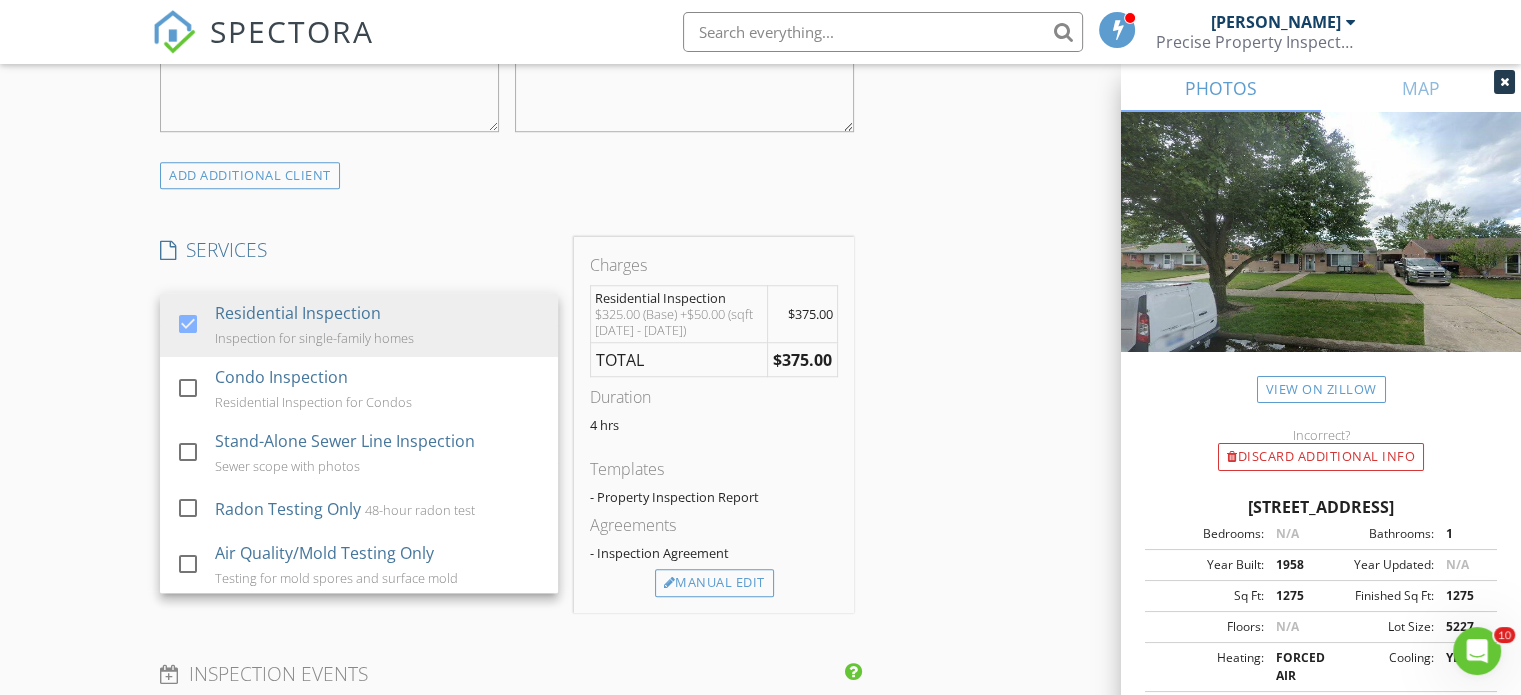 click on "New Inspection
Click here to use the New Order Form
INSPECTOR(S)
check_box   Adam Griffith   PRIMARY   Adam Griffith arrow_drop_down   check_box_outline_blank Adam Griffith specifically requested
Date/Time
07/30/2025 1:00 PM
Location
Address Search       Address 8213 Hillcrest Blvd   Unit   City Westland   State MI   Zip 48185   County Wayne     Square Feet 1275   Year Built 1958   Foundation Slab arrow_drop_down     Adam Griffith     52.3 miles     (an hour)
client
check_box Enable Client CC email for this inspection   Client Search     check_box_outline_blank Client is a Company/Organization     First Name Jody   Last Name Sigler   Email jodysigler@yahoo.com   CC Email   Phone 248-231-7017   Address   City   State   Zip       Notes   Private Notes
ADD ADDITIONAL client
check_box" at bounding box center [760, 358] 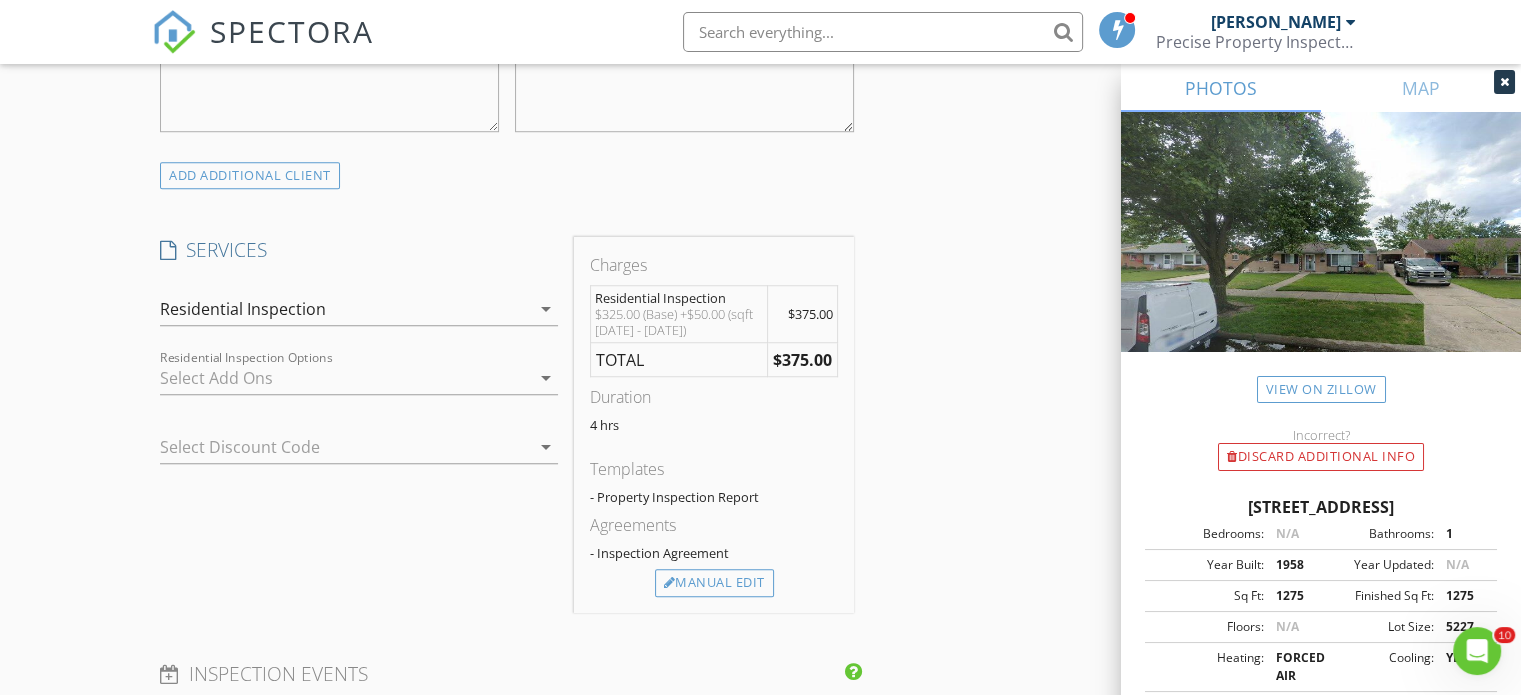 click on "arrow_drop_down" at bounding box center (546, 447) 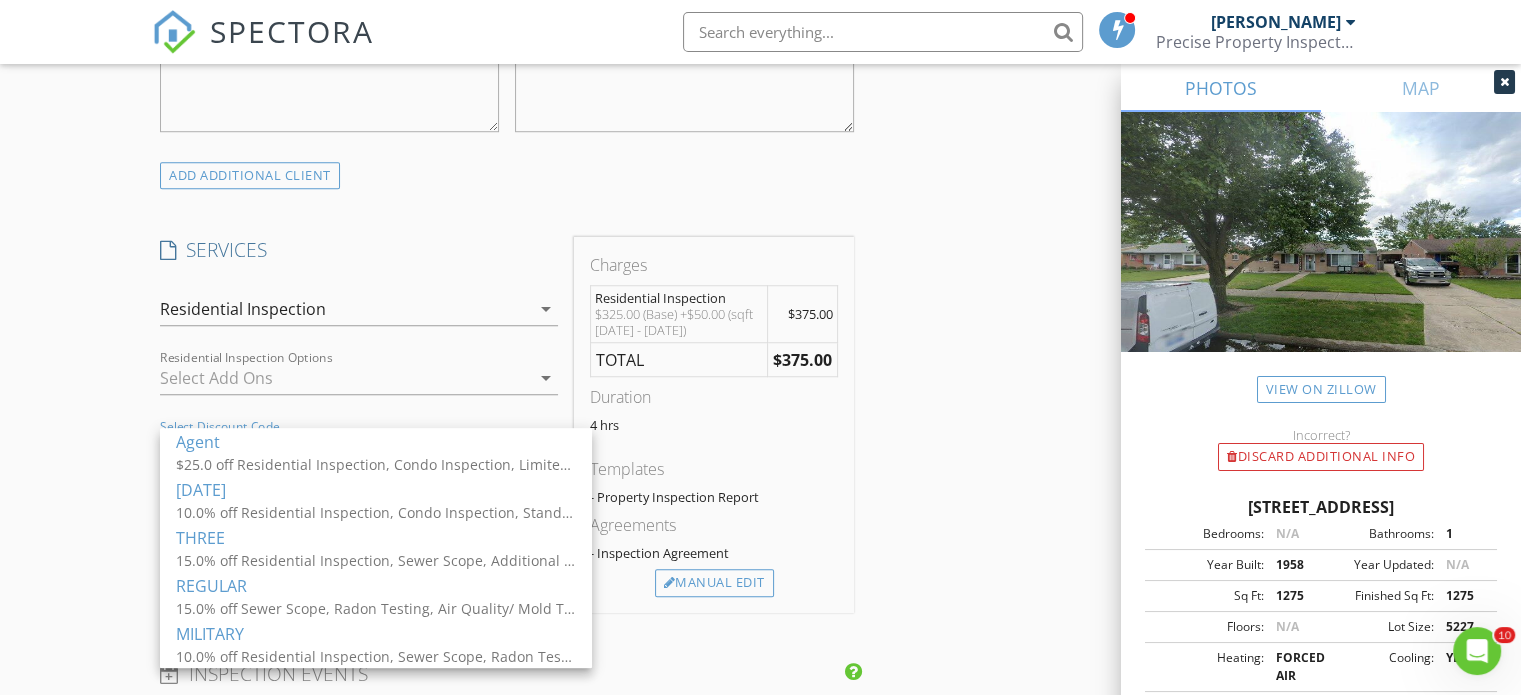 click on "New Inspection
Click here to use the New Order Form
INSPECTOR(S)
check_box   Adam Griffith   PRIMARY   Adam Griffith arrow_drop_down   check_box_outline_blank Adam Griffith specifically requested
Date/Time
07/30/2025 1:00 PM
Location
Address Search       Address 8213 Hillcrest Blvd   Unit   City Westland   State MI   Zip 48185   County Wayne     Square Feet 1275   Year Built 1958   Foundation Slab arrow_drop_down     Adam Griffith     52.3 miles     (an hour)
client
check_box Enable Client CC email for this inspection   Client Search     check_box_outline_blank Client is a Company/Organization     First Name Jody   Last Name Sigler   Email jodysigler@yahoo.com   CC Email   Phone 248-231-7017   Address   City   State   Zip       Notes   Private Notes
ADD ADDITIONAL client
check_box" at bounding box center [760, 358] 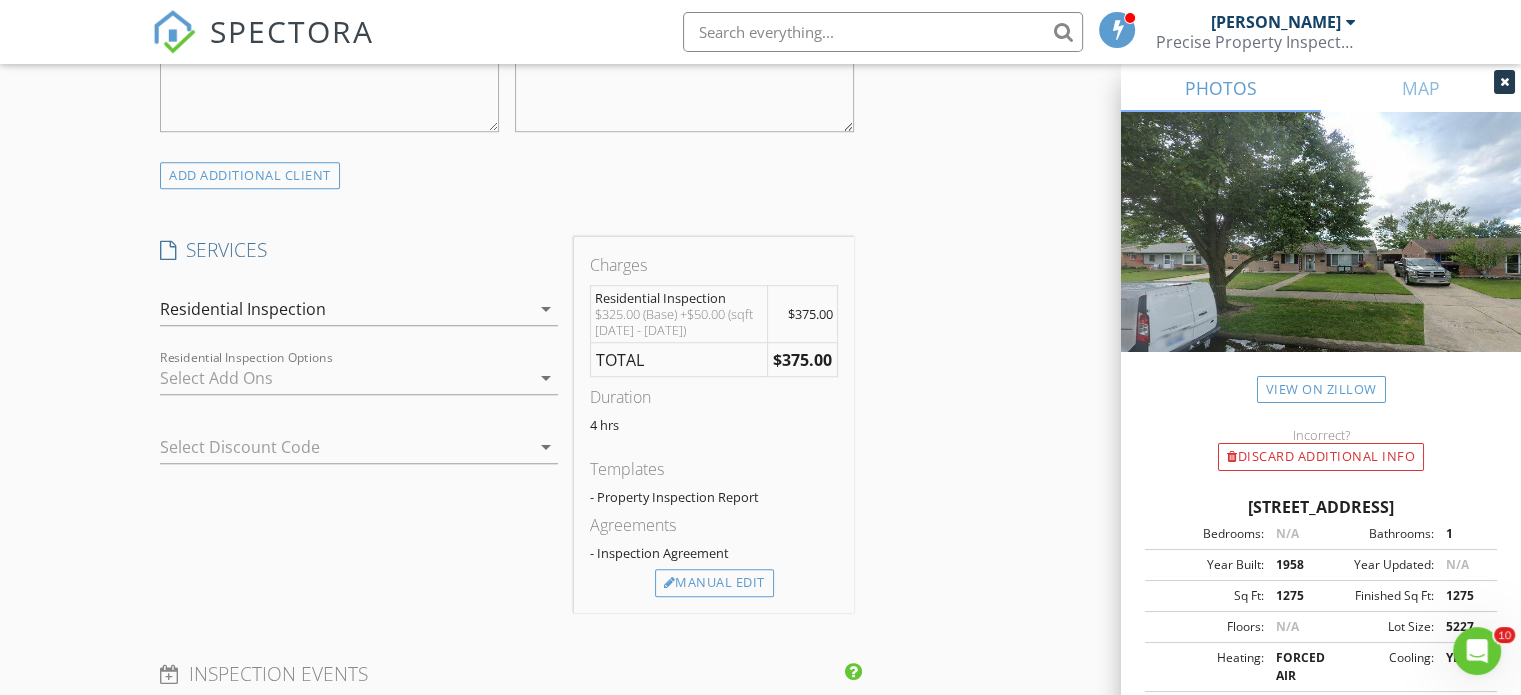click on "New Inspection
Click here to use the New Order Form
INSPECTOR(S)
check_box   Adam Griffith   PRIMARY   Adam Griffith arrow_drop_down   check_box_outline_blank Adam Griffith specifically requested
Date/Time
07/30/2025 1:00 PM
Location
Address Search       Address 8213 Hillcrest Blvd   Unit   City Westland   State MI   Zip 48185   County Wayne     Square Feet 1275   Year Built 1958   Foundation Slab arrow_drop_down     Adam Griffith     52.3 miles     (an hour)
client
check_box Enable Client CC email for this inspection   Client Search     check_box_outline_blank Client is a Company/Organization     First Name Jody   Last Name Sigler   Email jodysigler@yahoo.com   CC Email   Phone 248-231-7017   Address   City   State   Zip       Notes   Private Notes
ADD ADDITIONAL client
check_box" at bounding box center (760, 358) 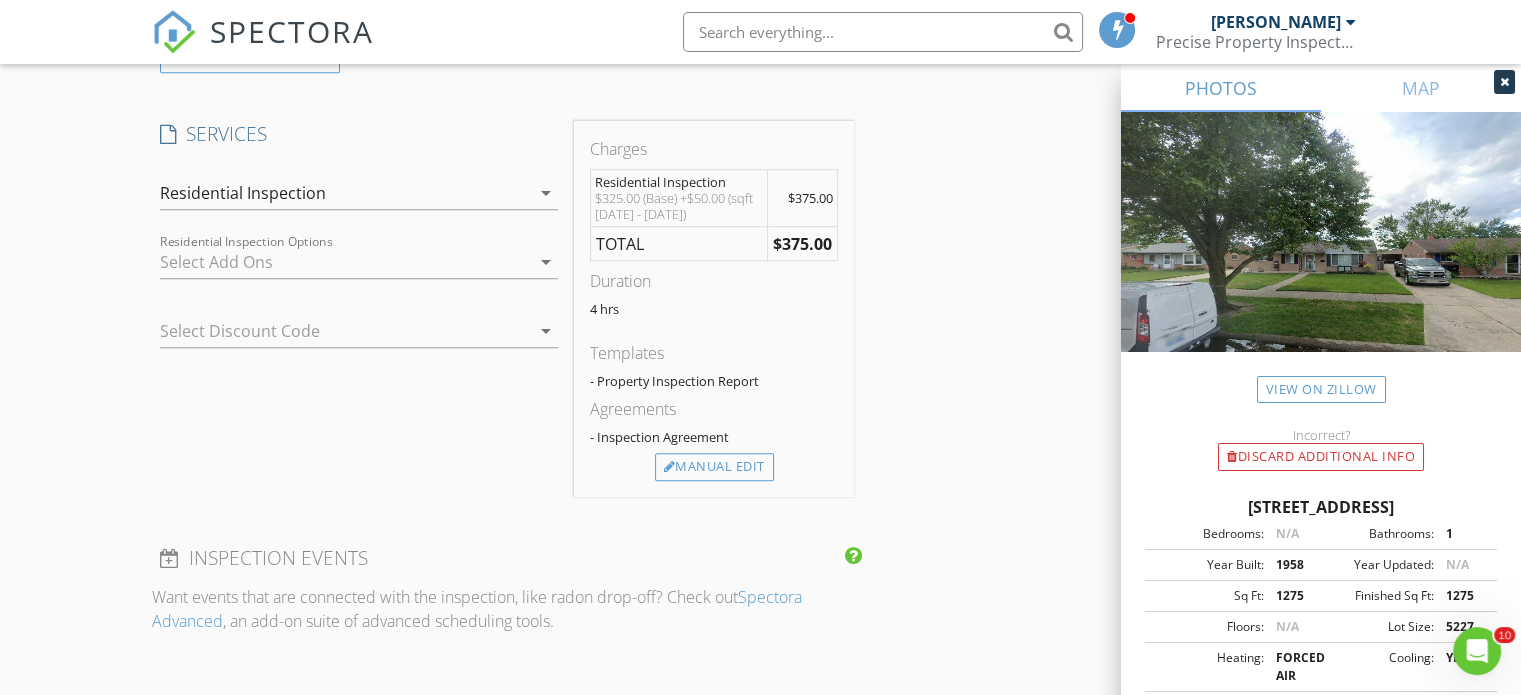 scroll, scrollTop: 1640, scrollLeft: 0, axis: vertical 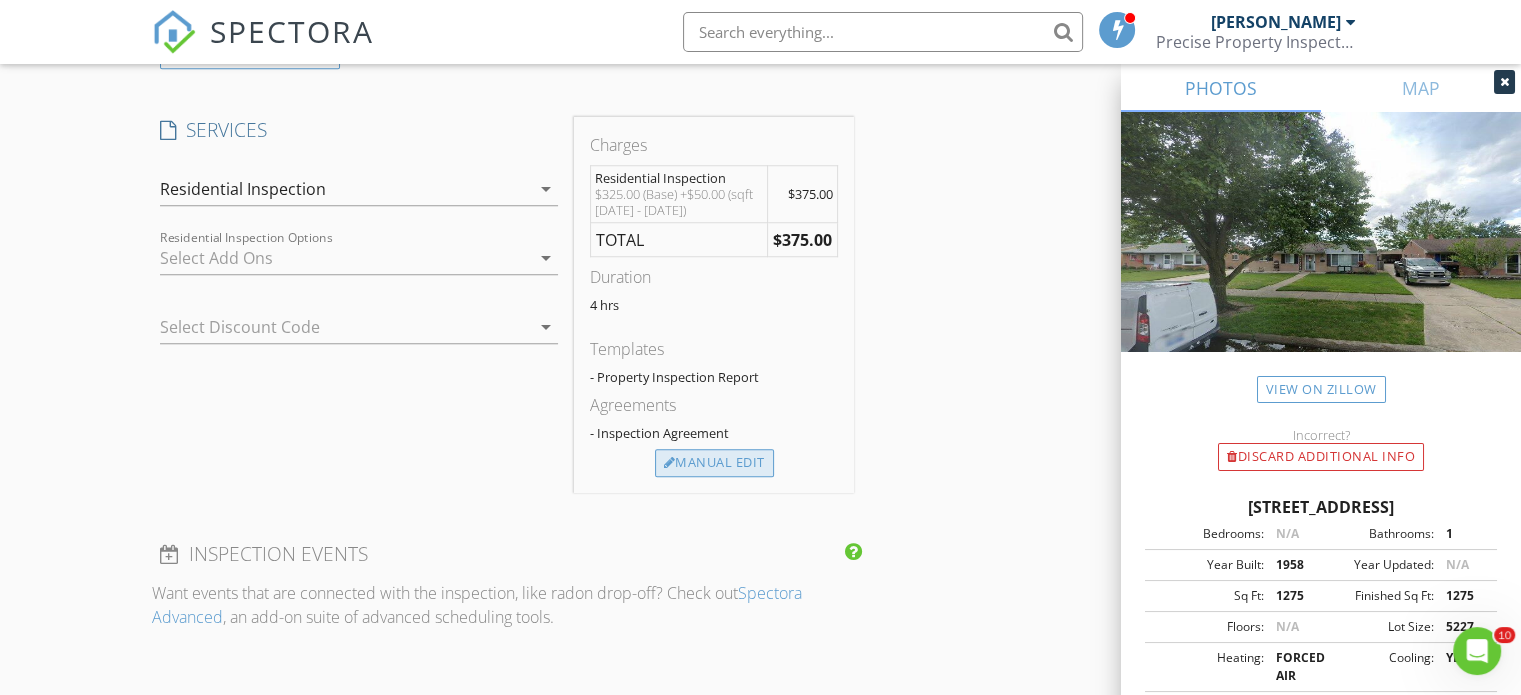 click on "Manual Edit" at bounding box center (714, 463) 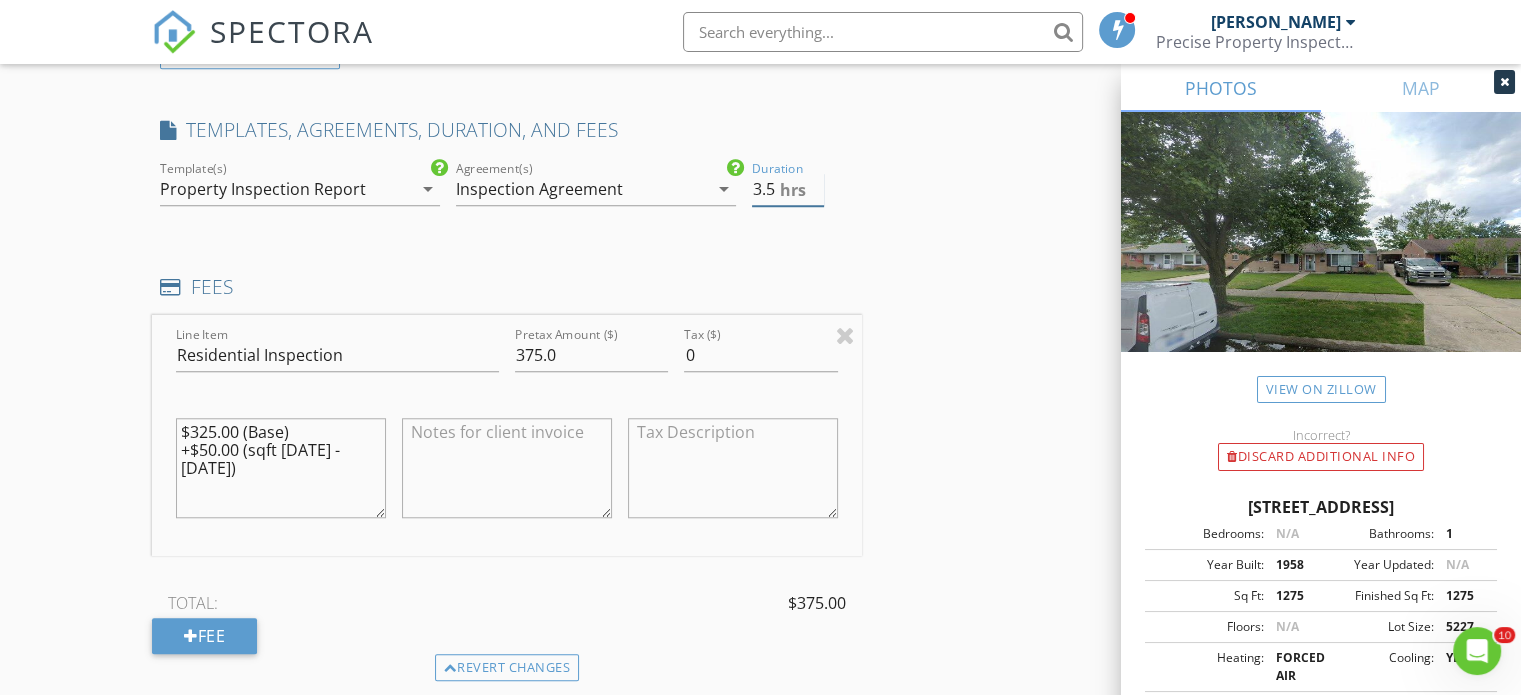 click on "3.5" at bounding box center (788, 189) 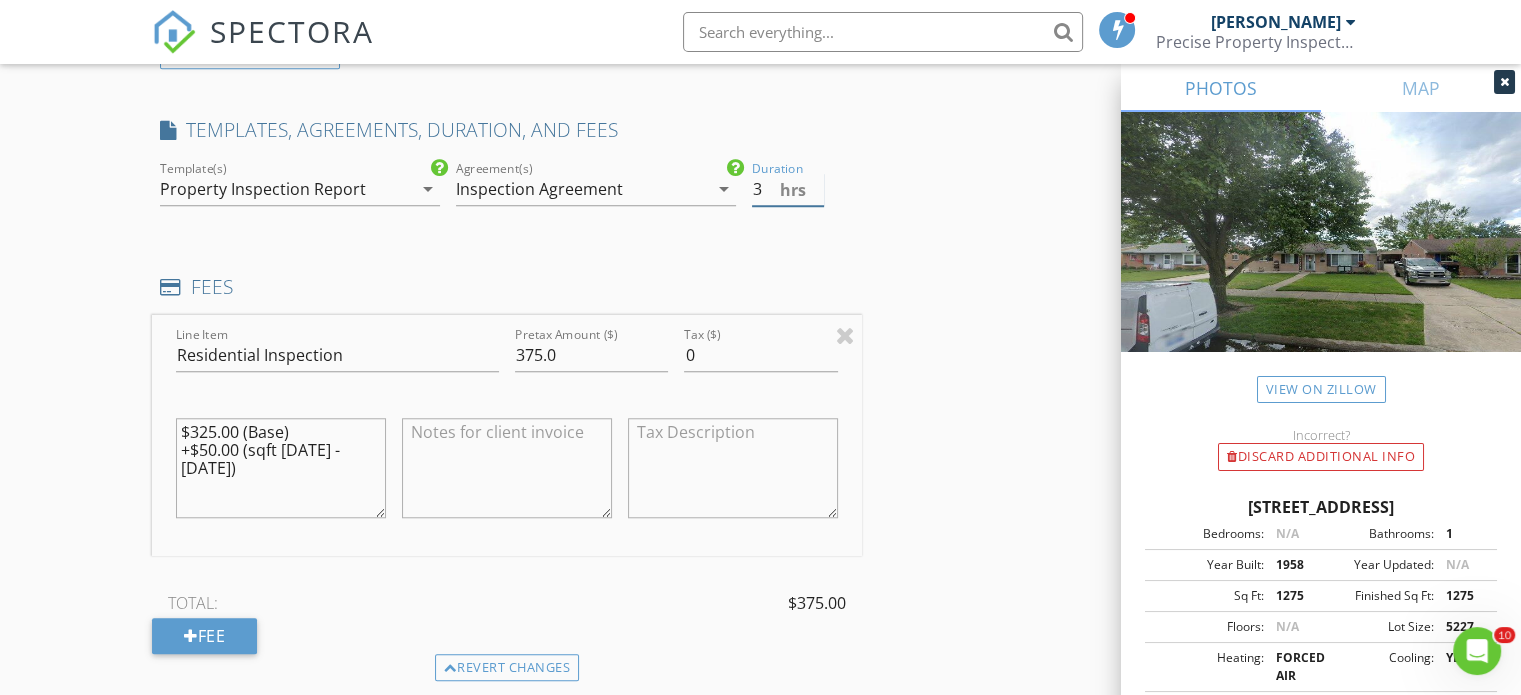 type on "3" 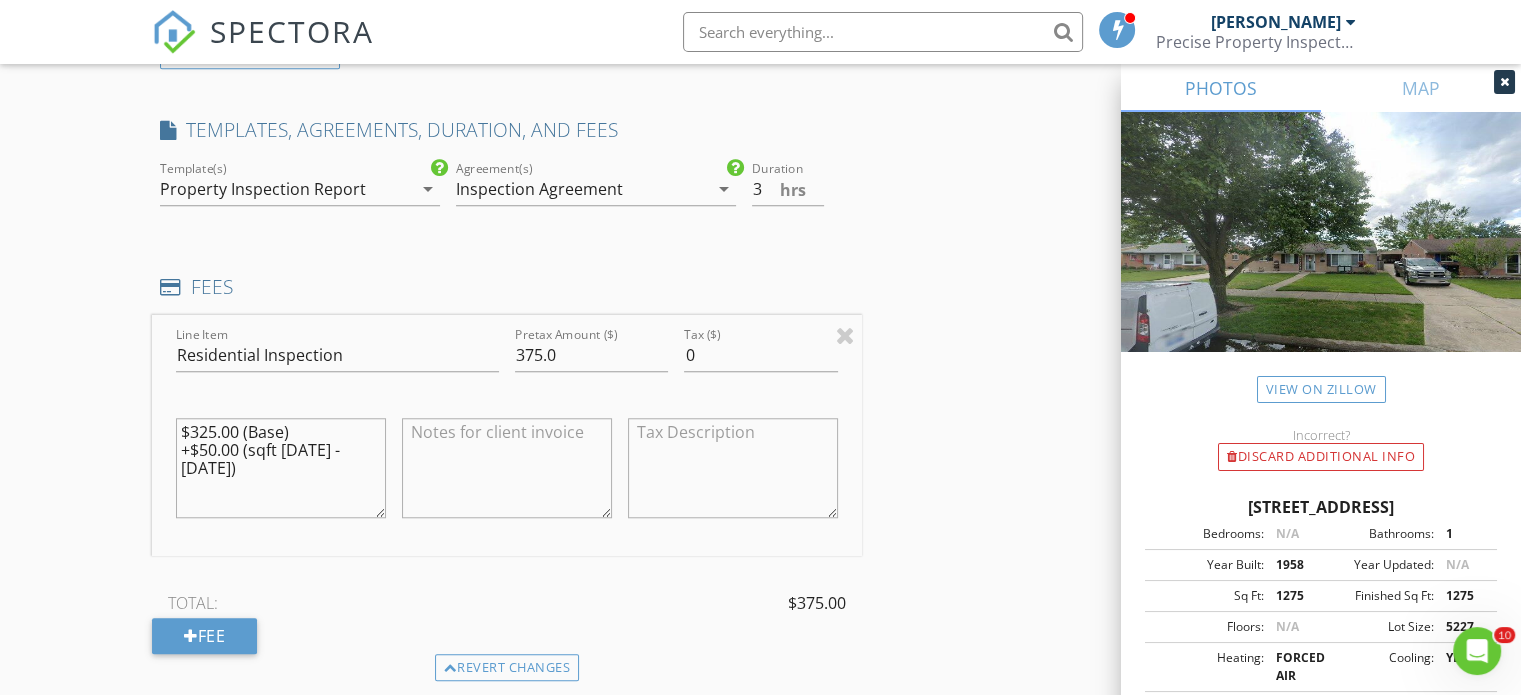 click on "$325.00 (Base)
+$50.00 (sqft 1000 - 2000)" at bounding box center (281, 468) 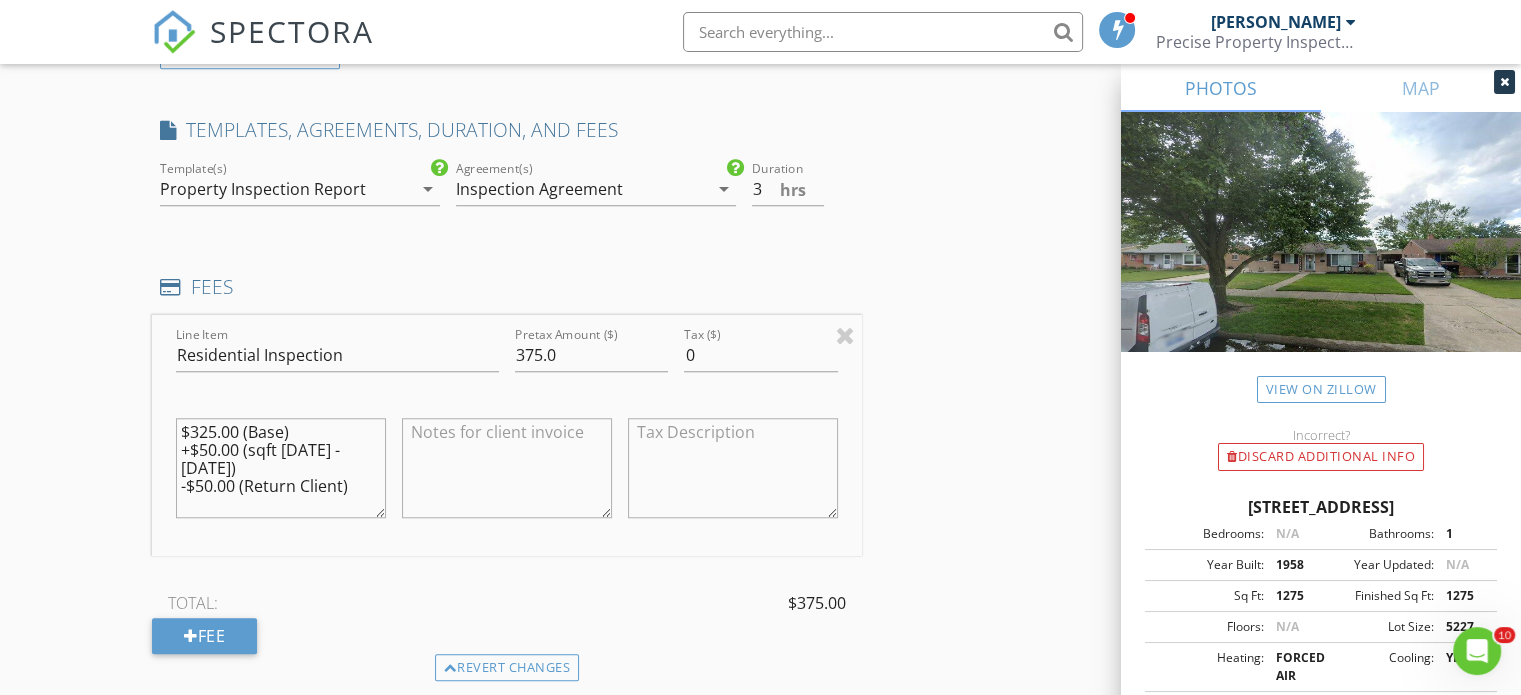 type on "$325.00 (Base)
+$50.00 (sqft [DATE] - [DATE])
-$50.00 (Return Client)" 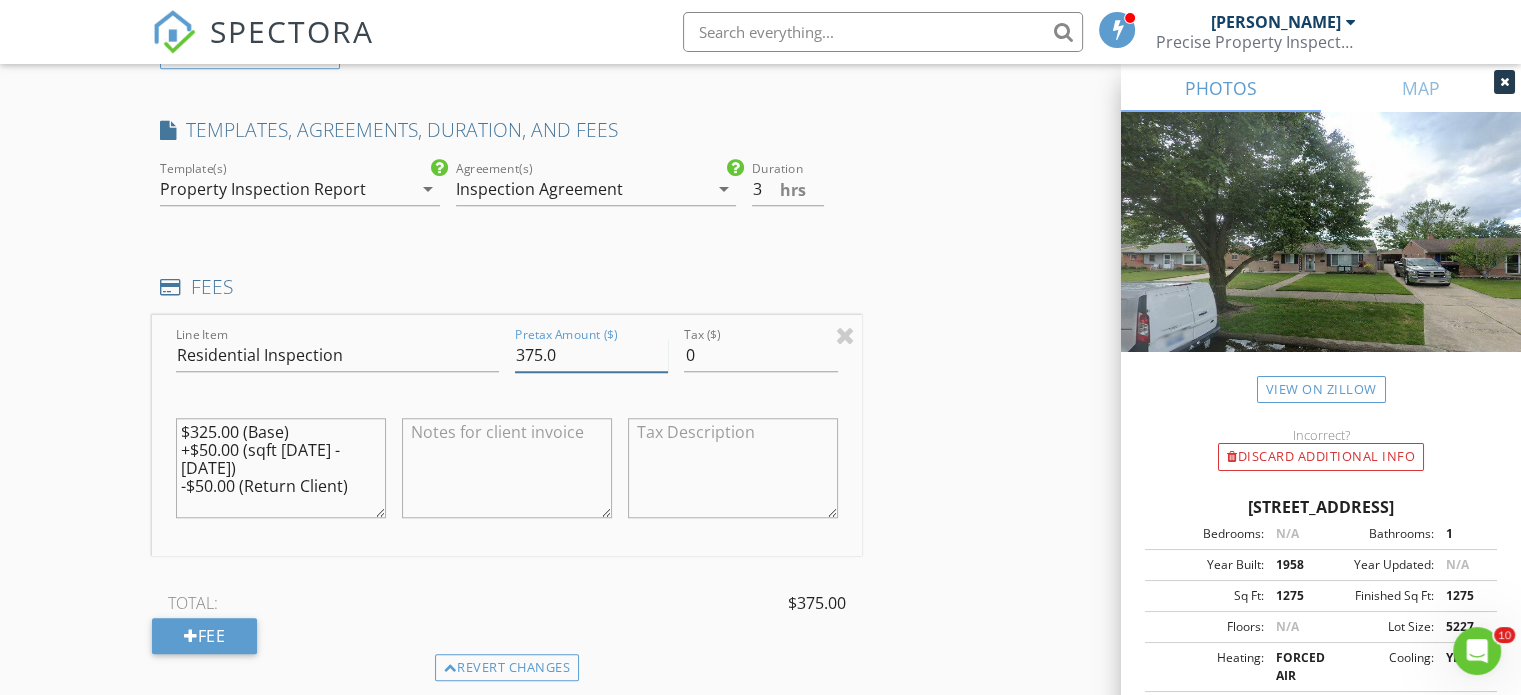 click on "375.0" at bounding box center [591, 355] 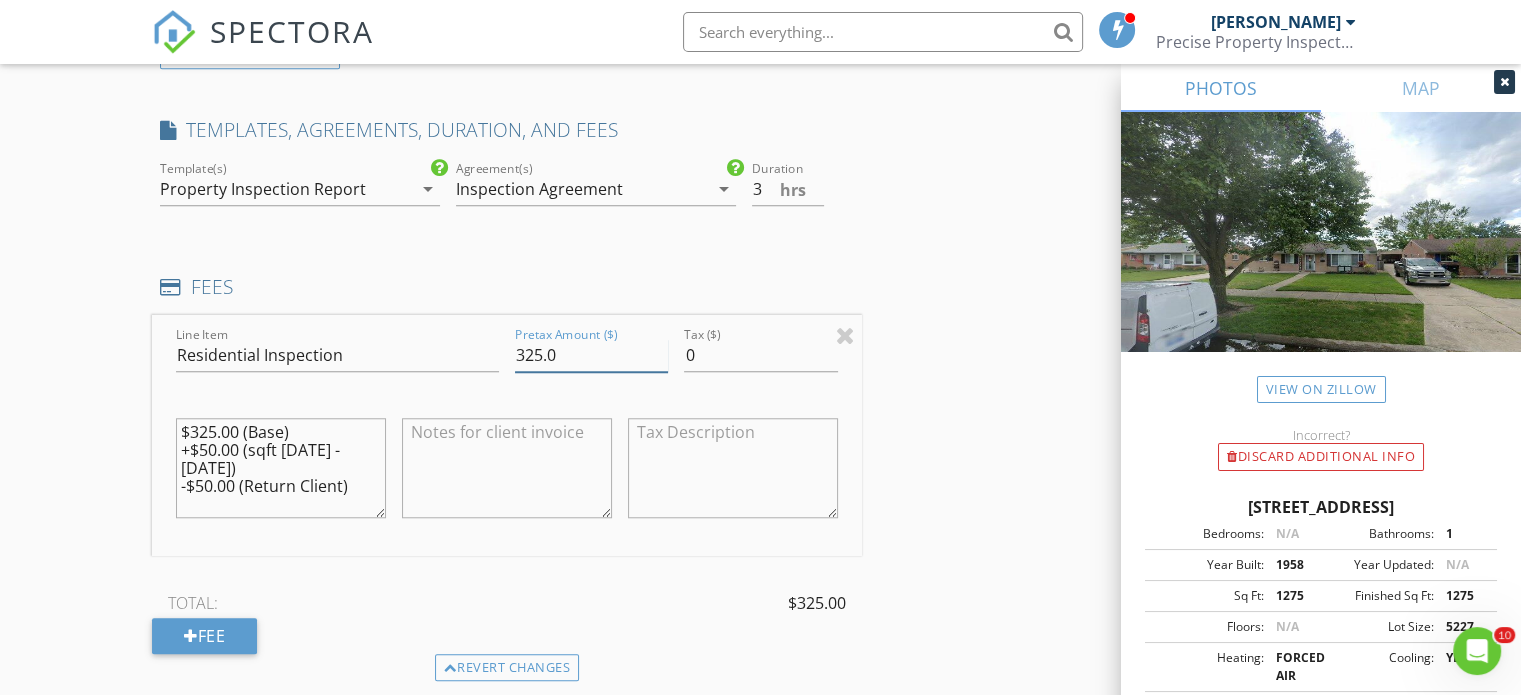 type on "325.0" 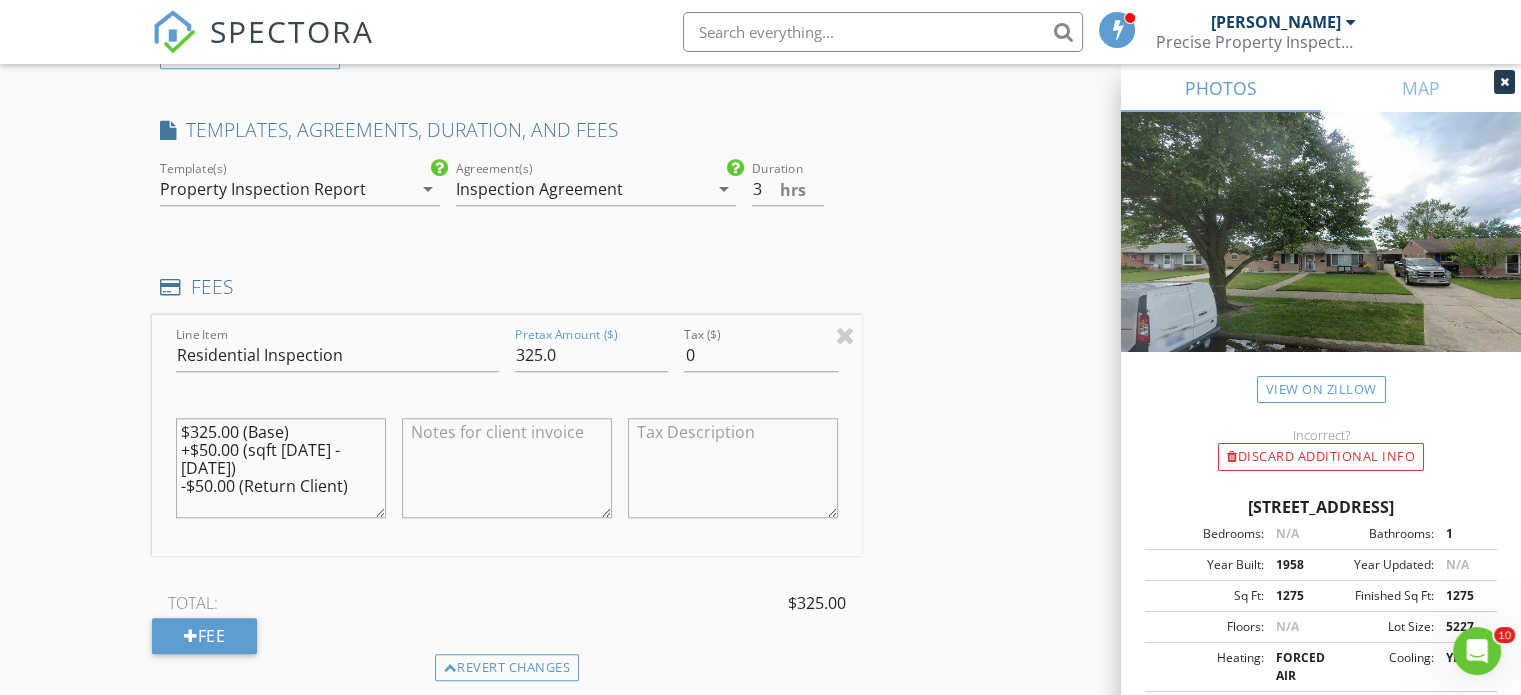 click on "New Inspection
Click here to use the New Order Form
INSPECTOR(S)
check_box   Adam Griffith   PRIMARY   Adam Griffith arrow_drop_down   check_box_outline_blank Adam Griffith specifically requested
Date/Time
07/30/2025 1:00 PM
Location
Address Search       Address 8213 Hillcrest Blvd   Unit   City Westland   State MI   Zip 48185   County Wayne     Square Feet 1275   Year Built 1958   Foundation Slab arrow_drop_down     Adam Griffith     52.3 miles     (an hour)
client
check_box Enable Client CC email for this inspection   Client Search     check_box_outline_blank Client is a Company/Organization     First Name Jody   Last Name Sigler   Email jodysigler@yahoo.com   CC Email   Phone 248-231-7017   Address   City   State   Zip       Notes   Private Notes
ADD ADDITIONAL client
check_box" at bounding box center [760, 332] 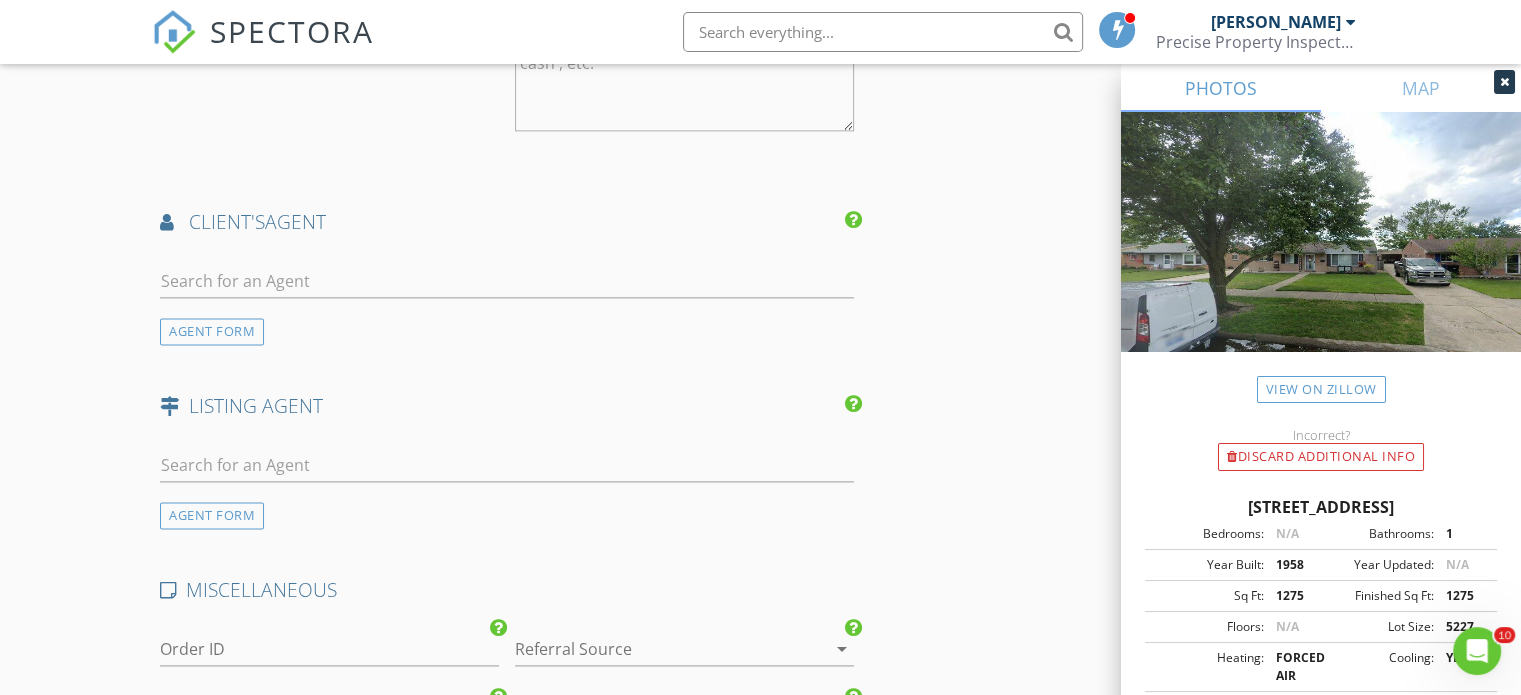 scroll, scrollTop: 2560, scrollLeft: 0, axis: vertical 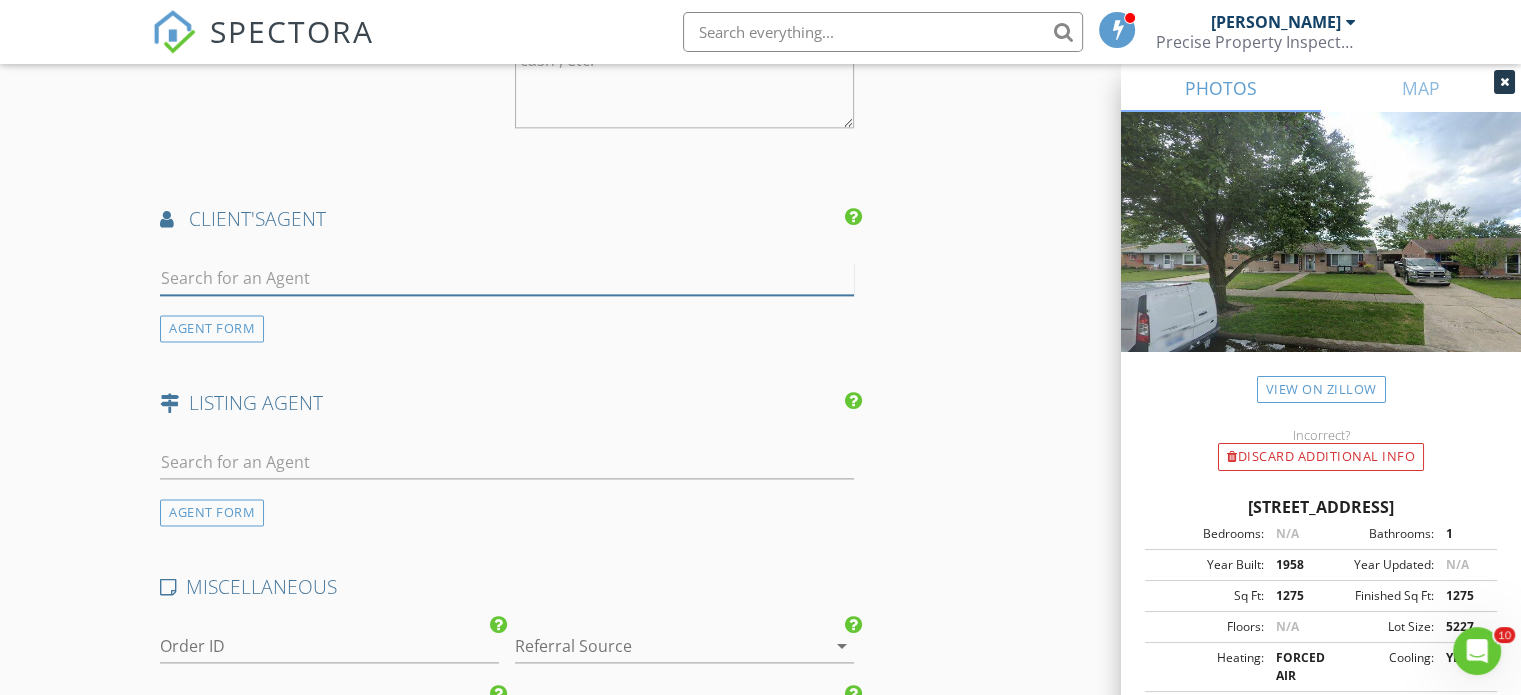 click at bounding box center [507, 278] 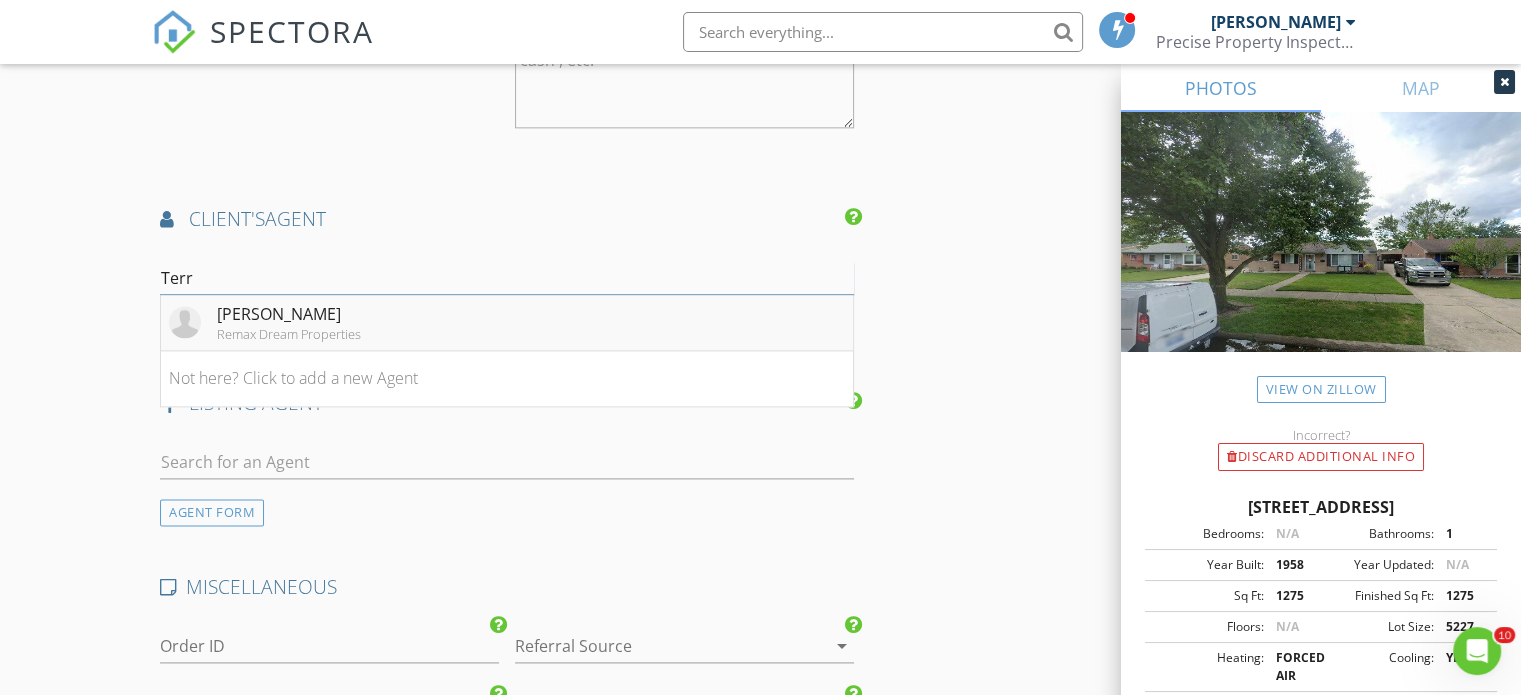 type on "Terr" 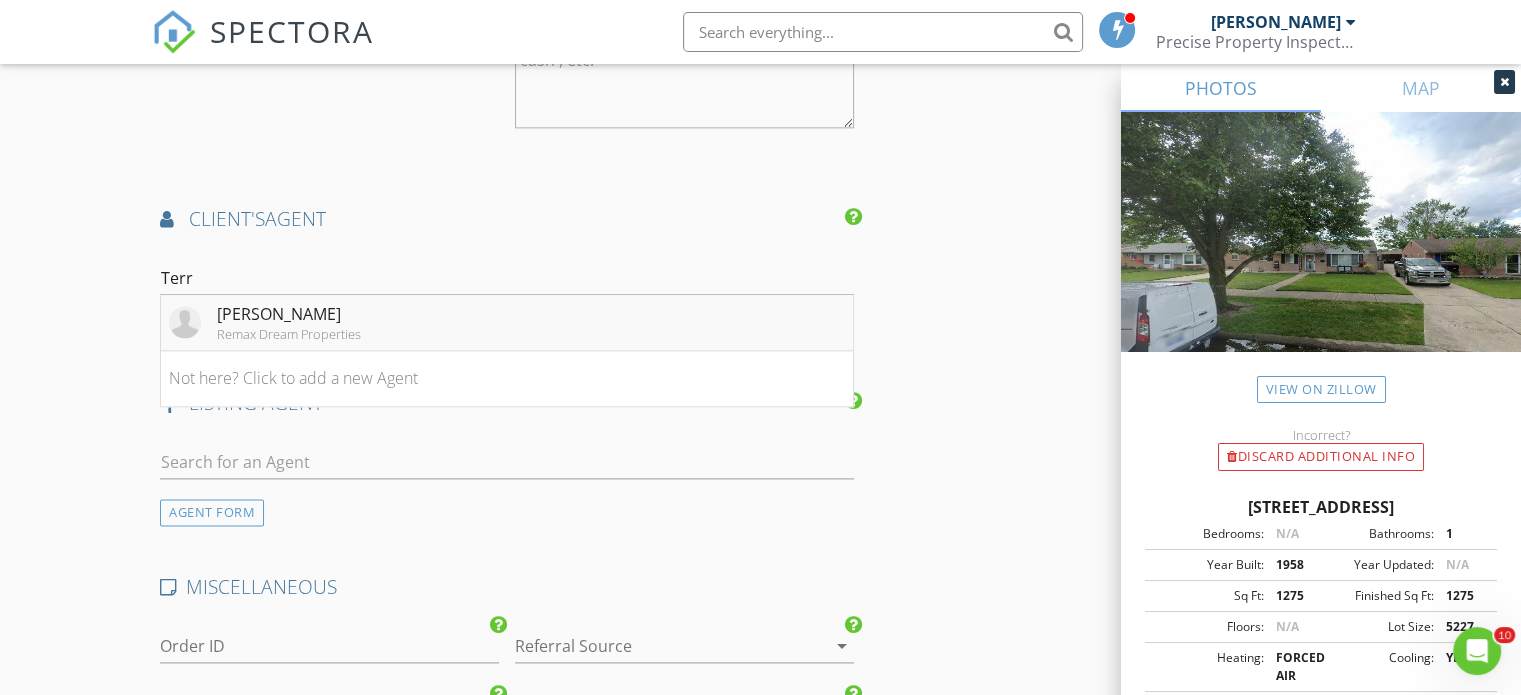 click on "[PERSON_NAME]" at bounding box center (289, 314) 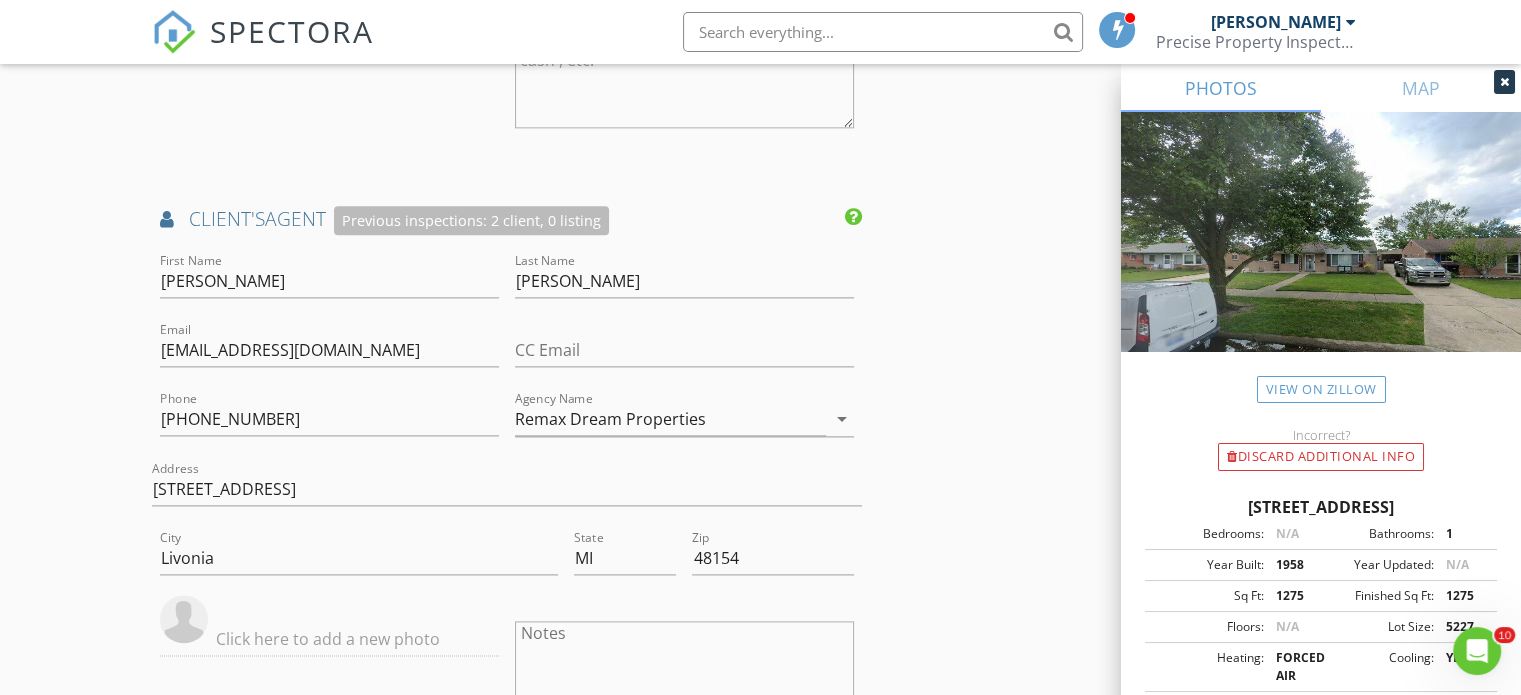 click on "New Inspection
Click here to use the New Order Form
INSPECTOR(S)
check_box   Adam Griffith   PRIMARY   Adam Griffith arrow_drop_down   check_box_outline_blank Adam Griffith specifically requested
Date/Time
07/30/2025 1:00 PM
Location
Address Search       Address 8213 Hillcrest Blvd   Unit   City Westland   State MI   Zip 48185   County Wayne     Square Feet 1275   Year Built 1958   Foundation Slab arrow_drop_down     Adam Griffith     52.3 miles     (an hour)
client
check_box Enable Client CC email for this inspection   Client Search     check_box_outline_blank Client is a Company/Organization     First Name Jody   Last Name Sigler   Email jodysigler@yahoo.com   CC Email   Phone 248-231-7017   Address   City   State   Zip       Notes   Private Notes
ADD ADDITIONAL client
check_box" at bounding box center (760, -291) 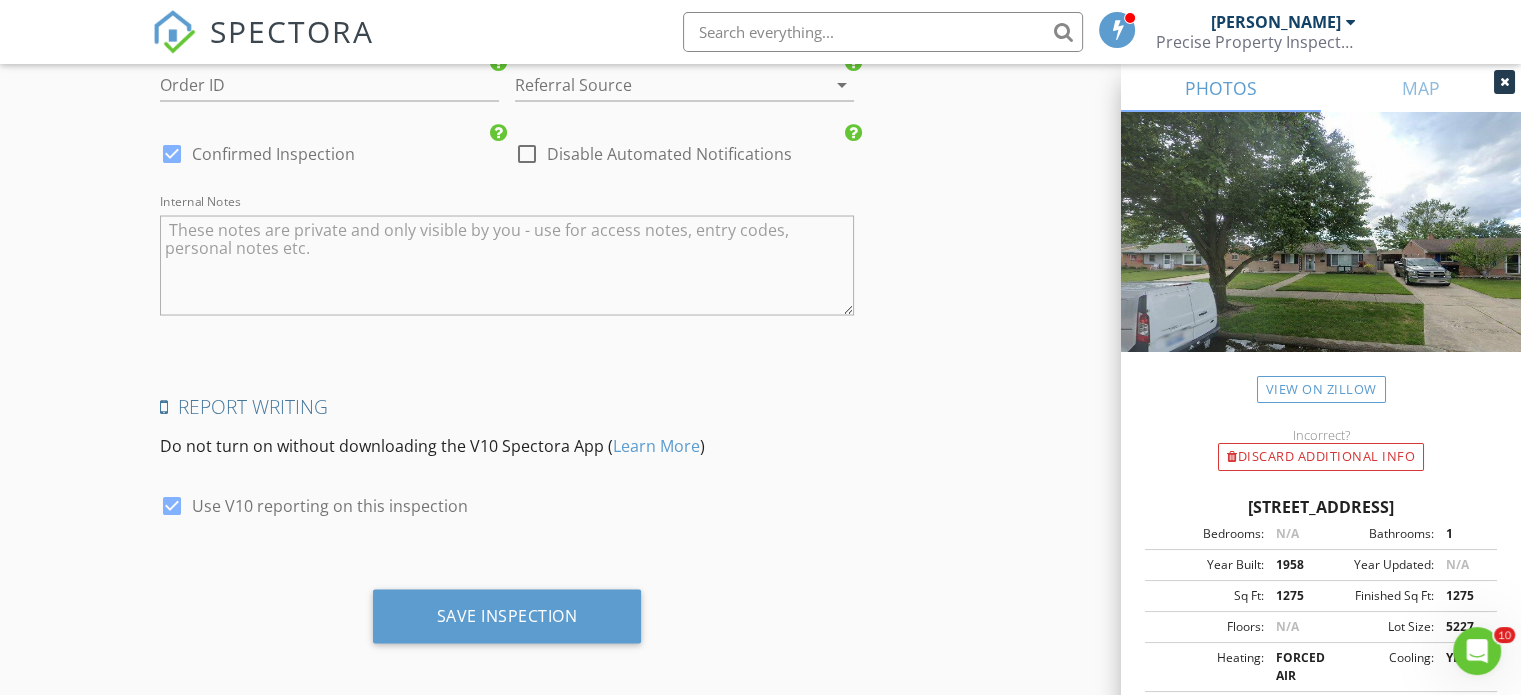 scroll, scrollTop: 3718, scrollLeft: 0, axis: vertical 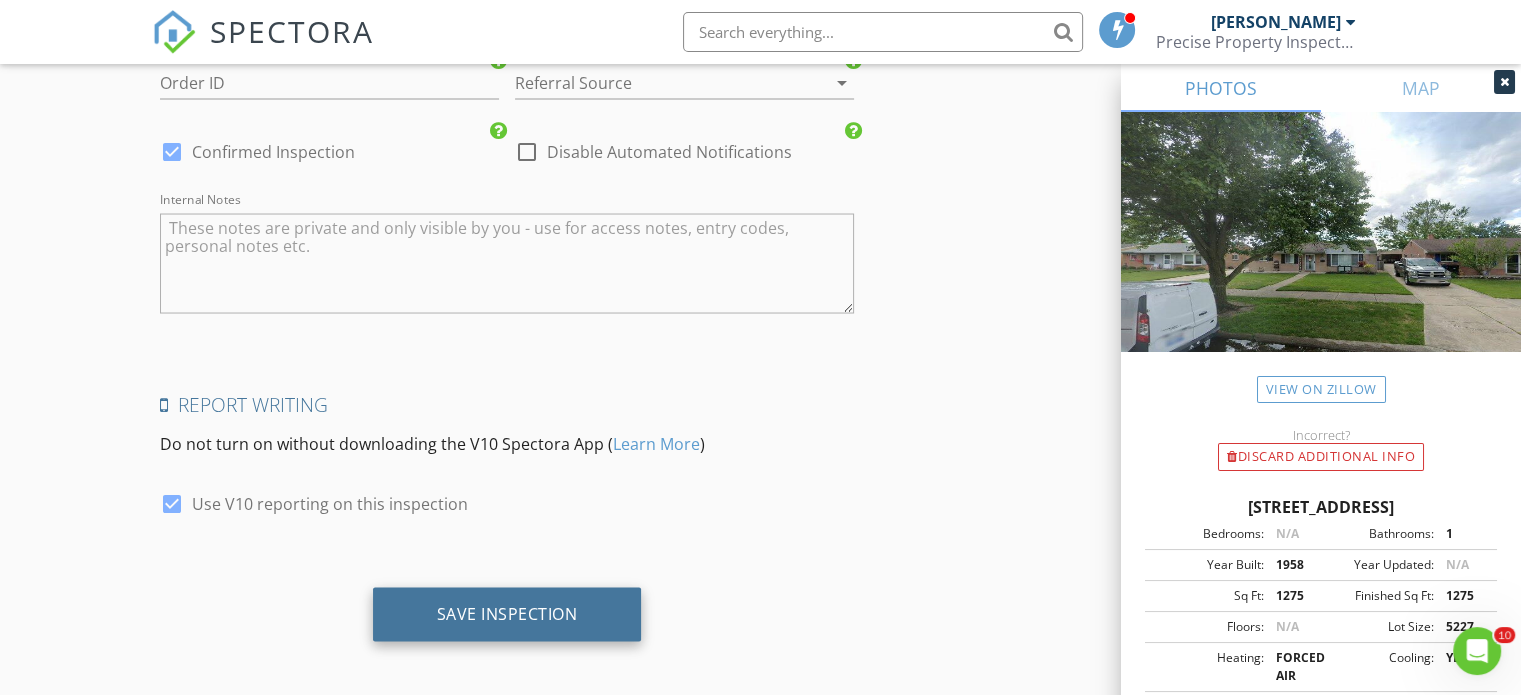 click on "Save Inspection" at bounding box center [507, 614] 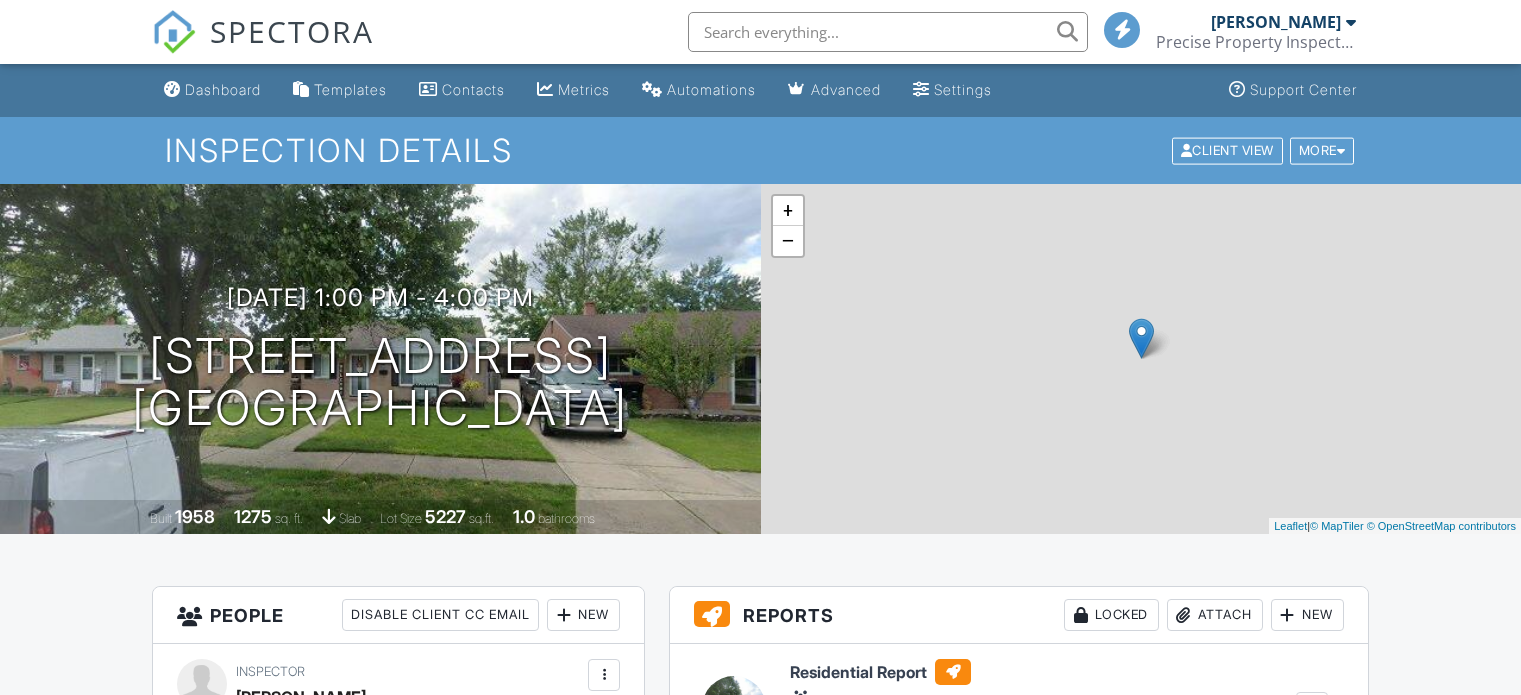 scroll, scrollTop: 0, scrollLeft: 0, axis: both 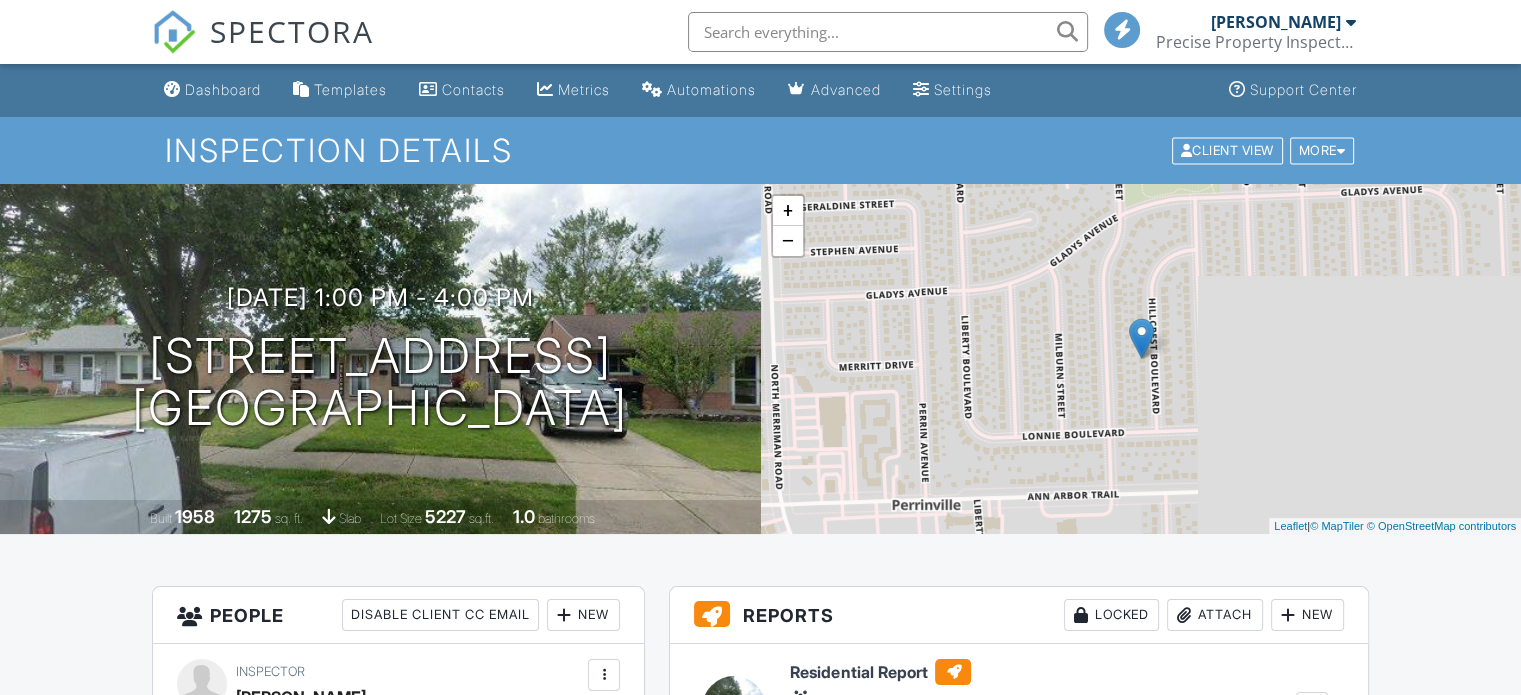 click on "Dashboard
Templates
Contacts
Metrics
Automations
Advanced
Settings
Support Center
Inspection Details
Client View
More
Property Details
Reschedule
Reorder / Copy
Share
Cancel
[GEOGRAPHIC_DATA]
Print Order
Convert to V9
Disable Pass on CC Fees
View Change Log
[DATE]  1:00 pm
- 4:00 pm
[STREET_ADDRESS]
[GEOGRAPHIC_DATA], MI 48185
Built
1958
1275
sq. ft.
slab
Lot Size
5227
sq.ft.
1.0
bathrooms
+ − Leaflet  |  © MapTiler   © OpenStreetMap contributors
All emails and texts are disabled for this inspection!
Turn on emails and texts
Turn on and Requeue Notifications
Reports
Locked
Attach
New
Residential Report
Edit" at bounding box center [760, 1395] 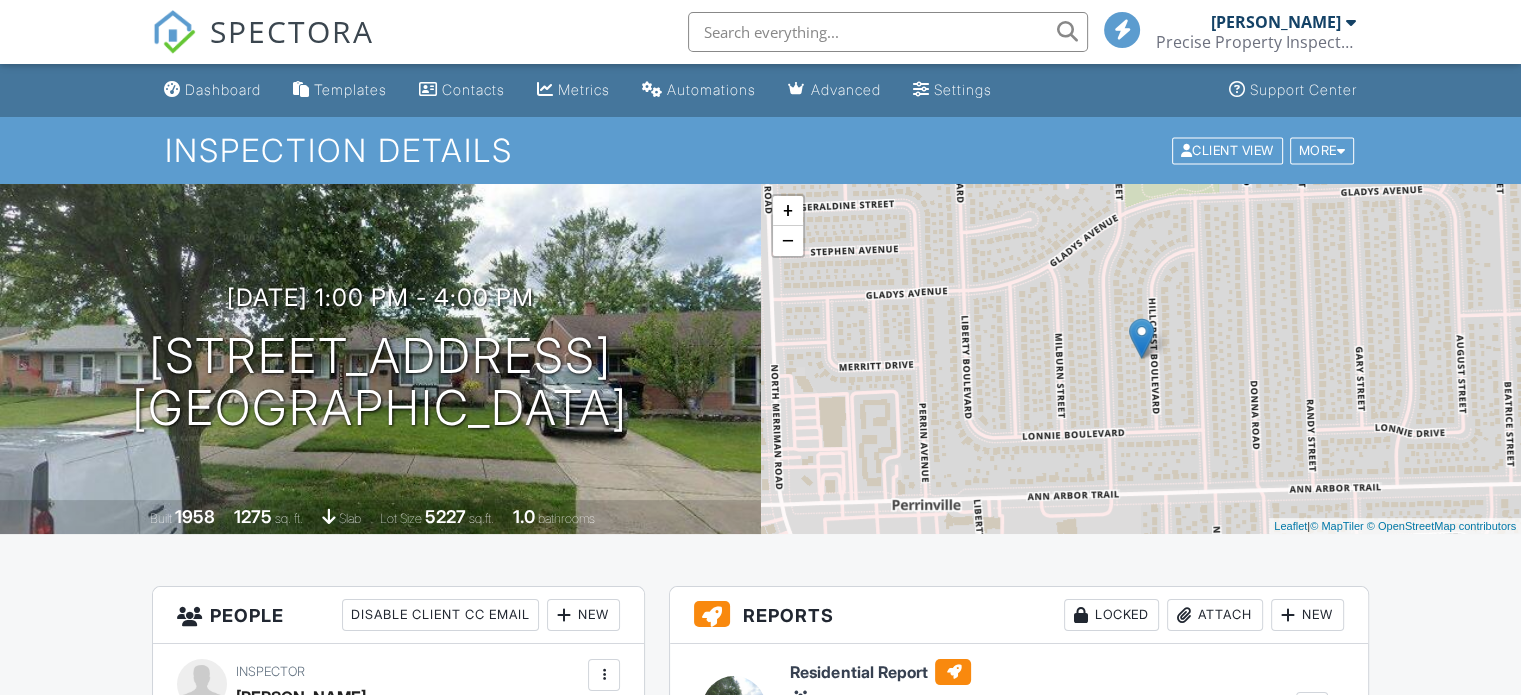 scroll, scrollTop: 0, scrollLeft: 0, axis: both 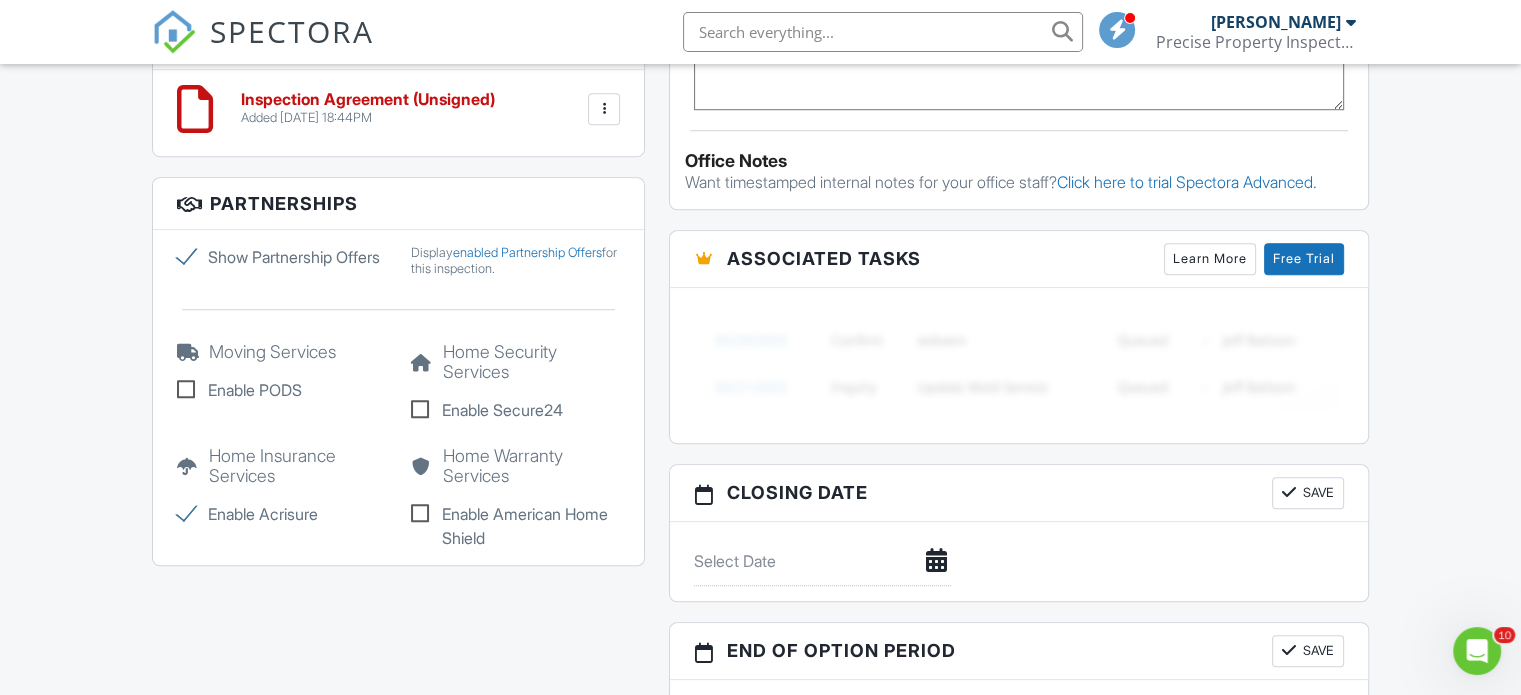 click on "Show Partnership Offers" at bounding box center (281, 257) 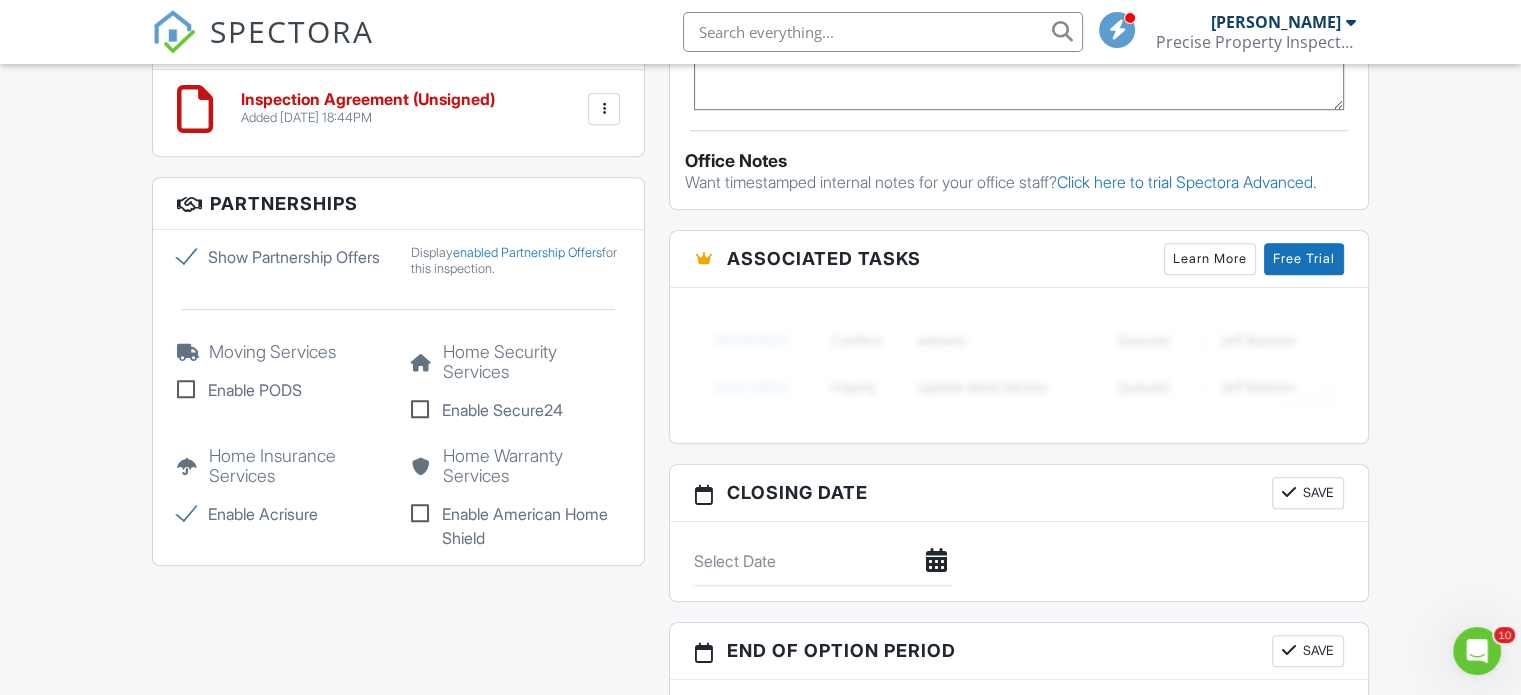 click on "Show Partnership Offers" at bounding box center (-9840, 251) 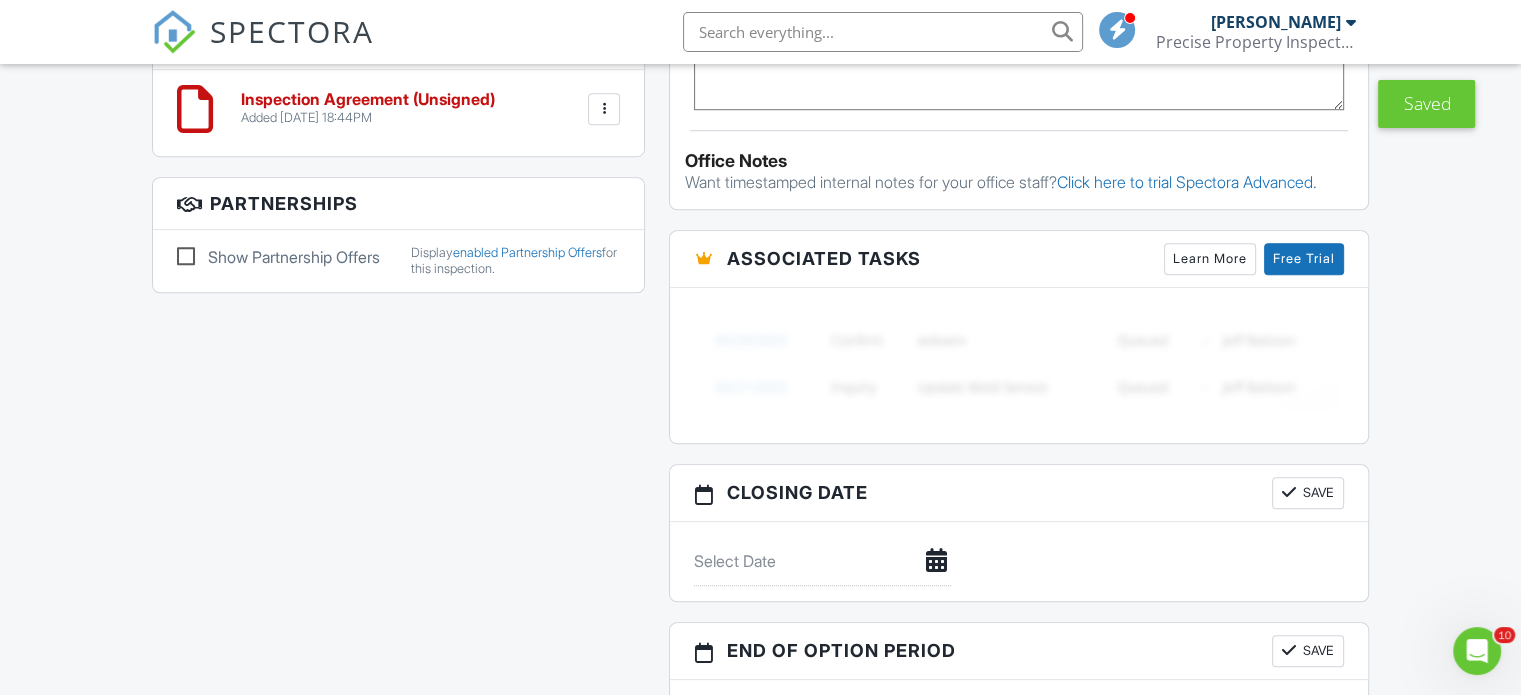 click on "Dashboard
Templates
Contacts
Metrics
Automations
Advanced
Settings
Support Center
Inspection Details
Client View
More
Property Details
Reschedule
Reorder / Copy
Share
Cancel
Delete
Print Order
Convert to V9
Disable Pass on CC Fees
View Change Log
07/30/2025  1:00 pm
- 4:00 pm
8213 Hillcrest Blvd
Westland, MI 48185
Built
1958
1275
sq. ft.
slab
Lot Size
5227
sq.ft.
1.0
bathrooms
+ − Leaflet  |  © MapTiler   © OpenStreetMap contributors
All emails and texts are disabled for this inspection!
Turn on emails and texts
Turn on and Requeue Notifications
Reports
Locked
Attach
New
Residential Report
Edit" at bounding box center (760, -85) 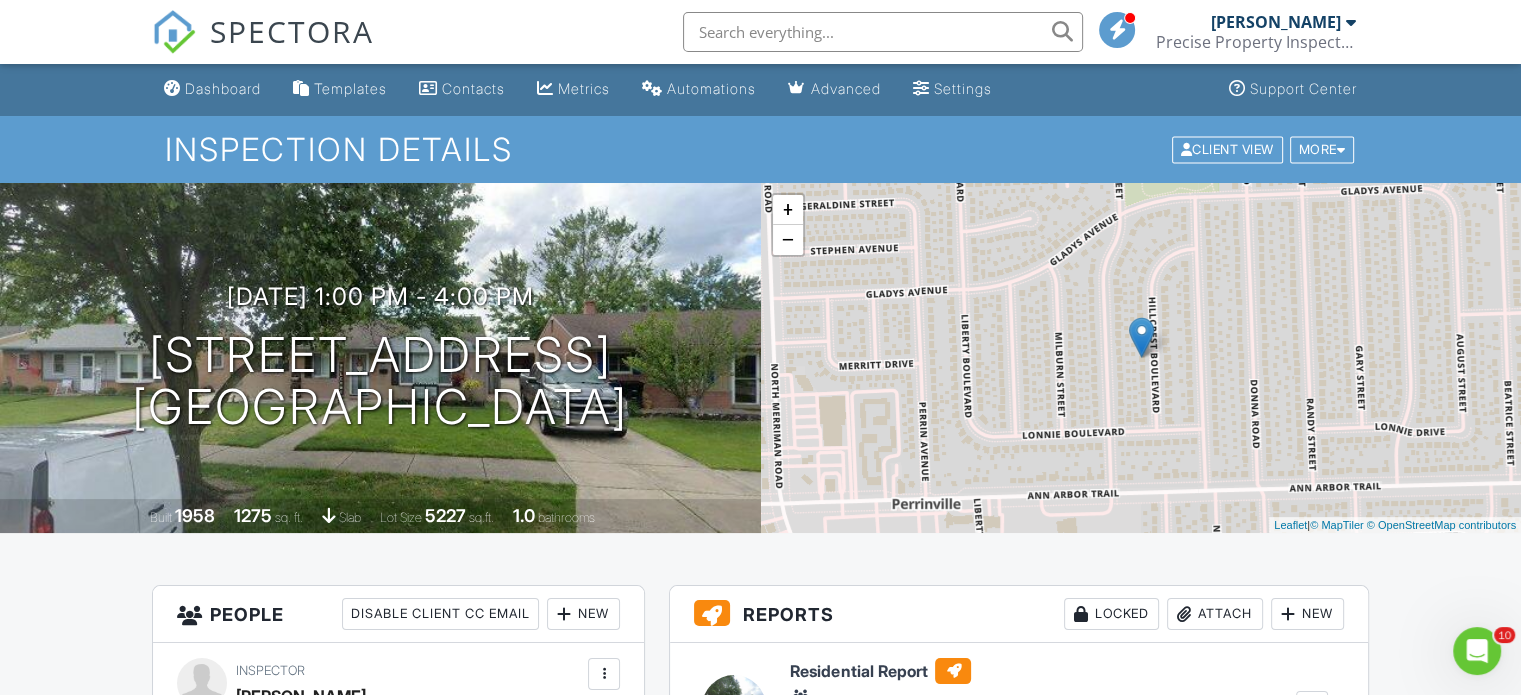 scroll, scrollTop: 0, scrollLeft: 0, axis: both 